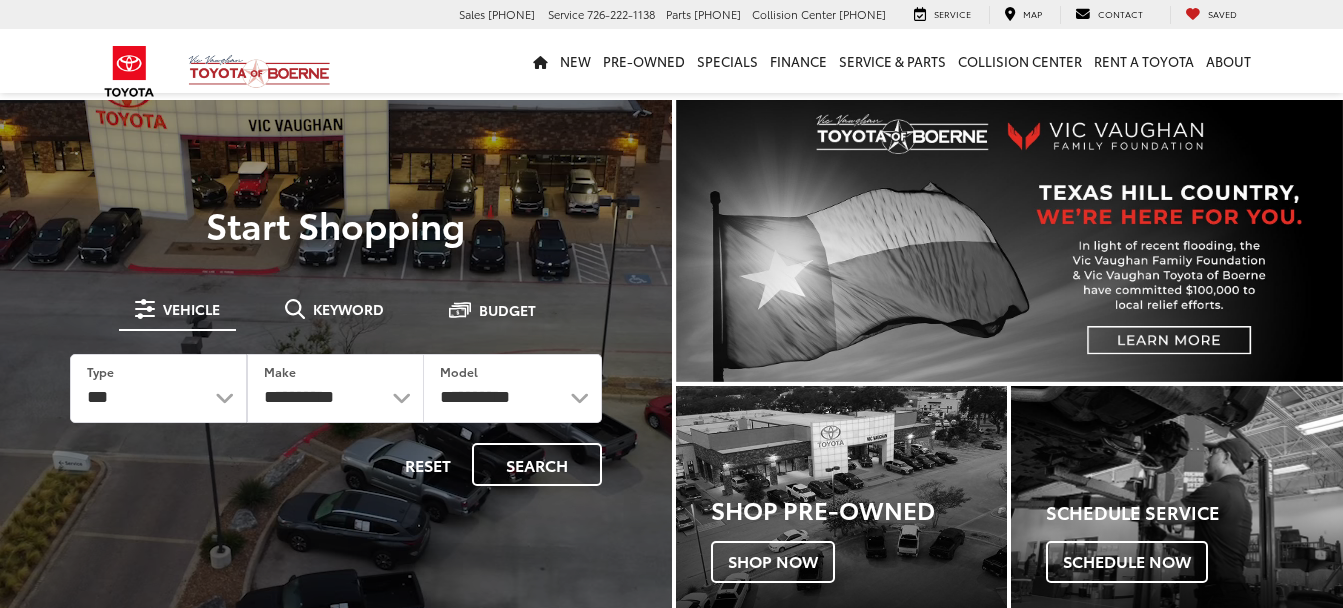 scroll, scrollTop: 0, scrollLeft: 0, axis: both 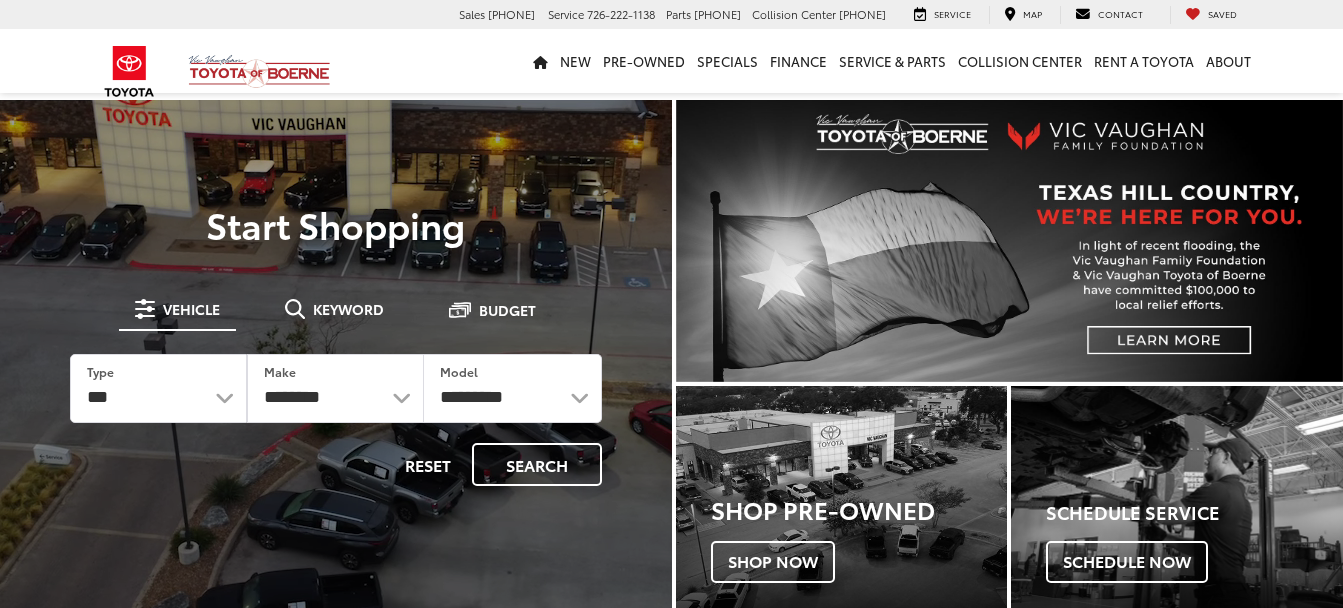 drag, startPoint x: 0, startPoint y: 0, endPoint x: 713, endPoint y: 382, distance: 808.8838 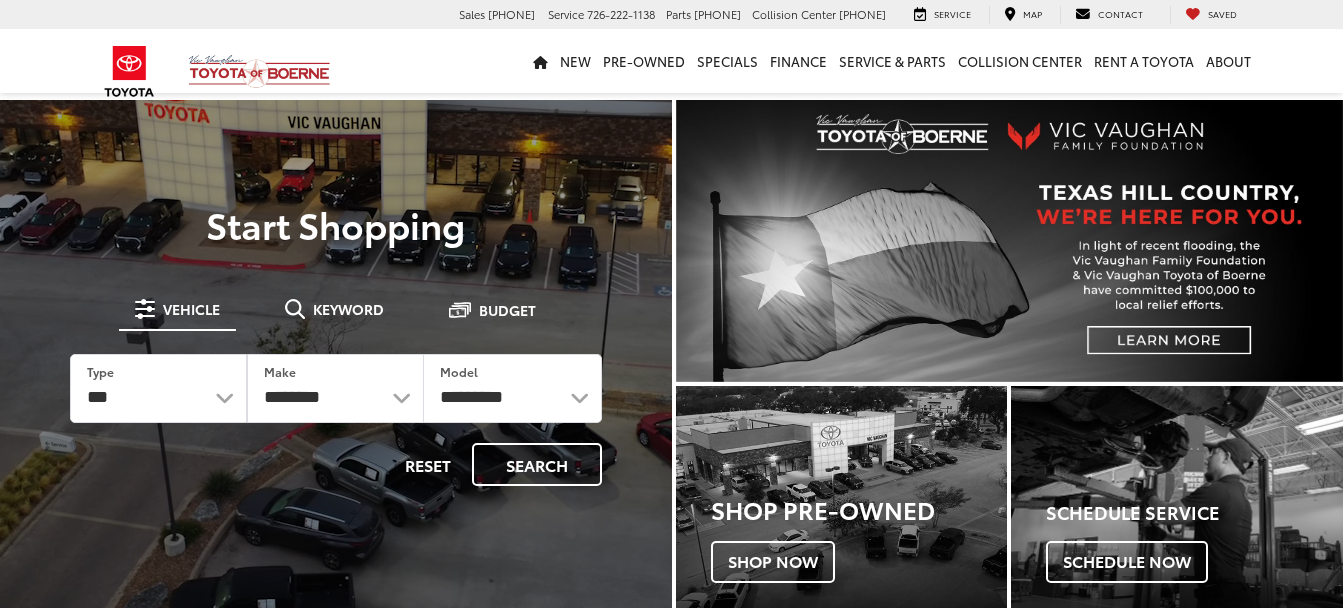 click at bounding box center (1008, 243) 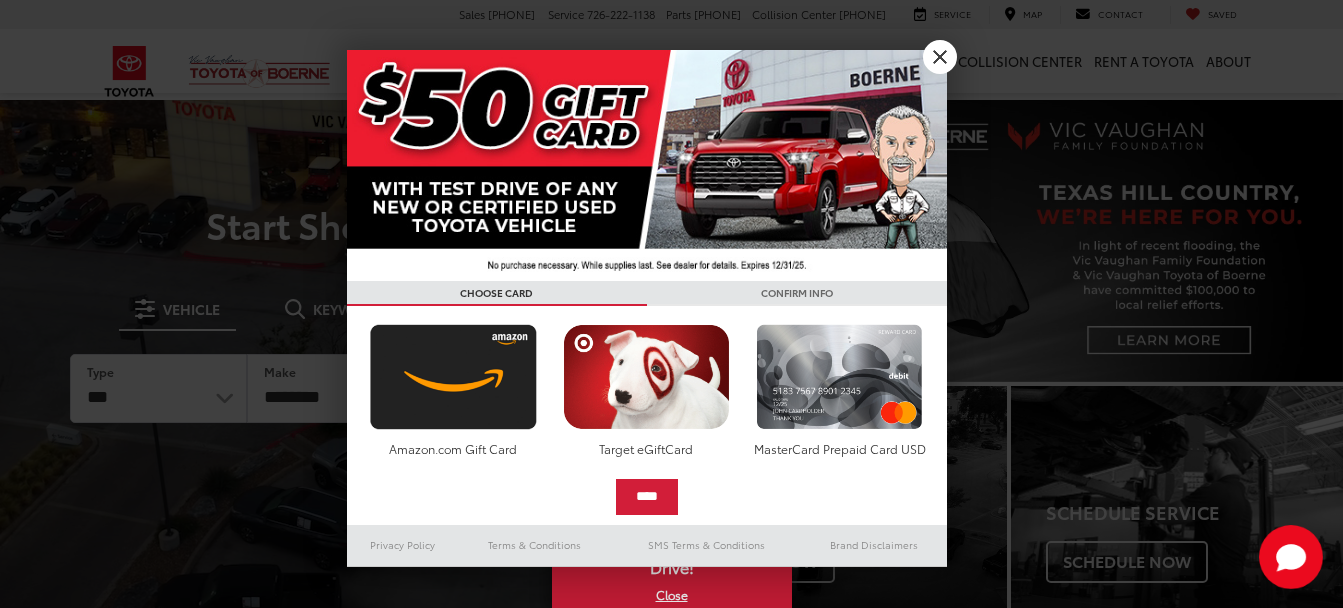 scroll, scrollTop: 0, scrollLeft: 0, axis: both 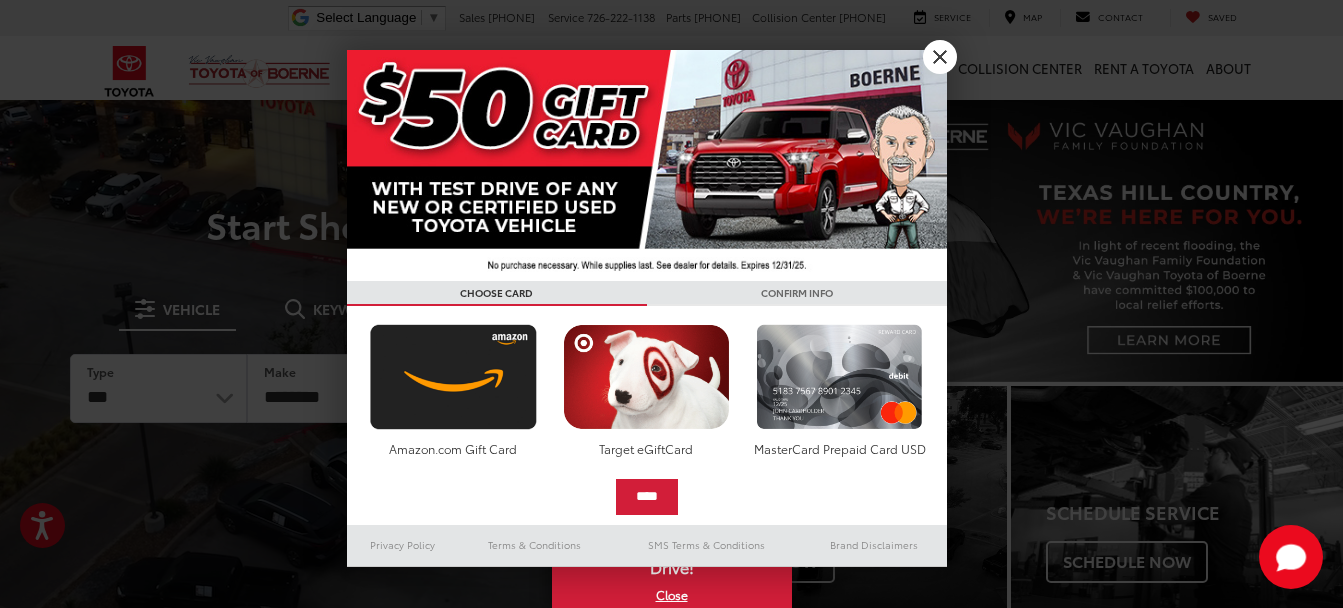 click at bounding box center [671, 304] 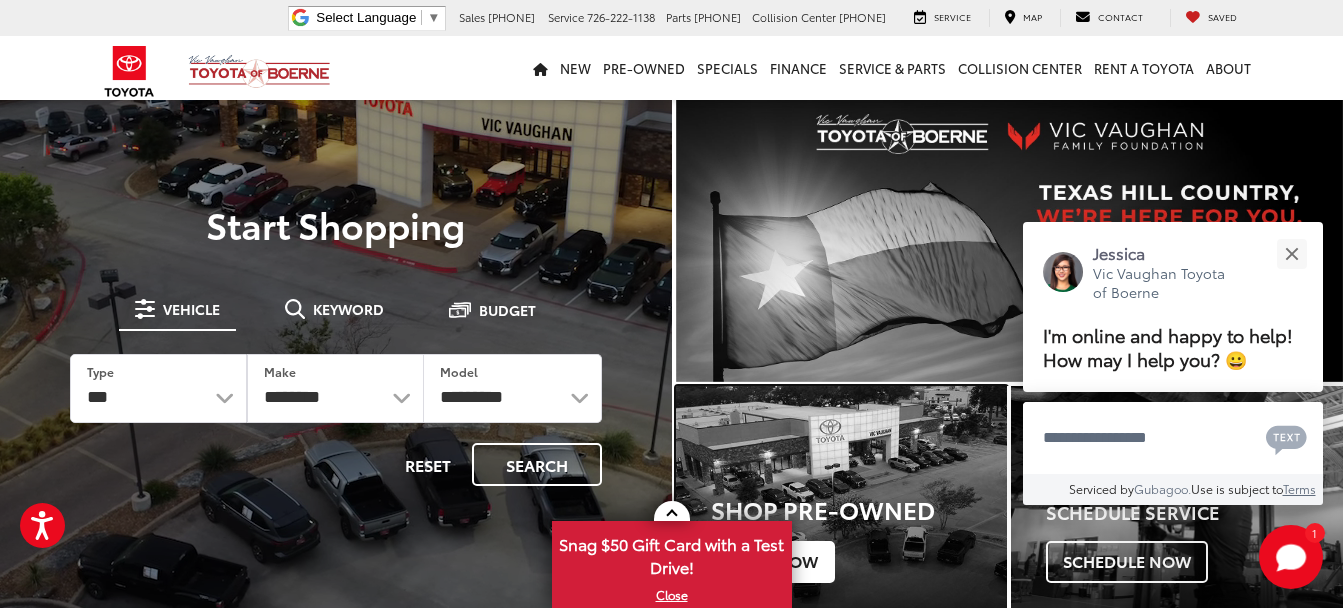 click on "Shop Now" at bounding box center [773, 562] 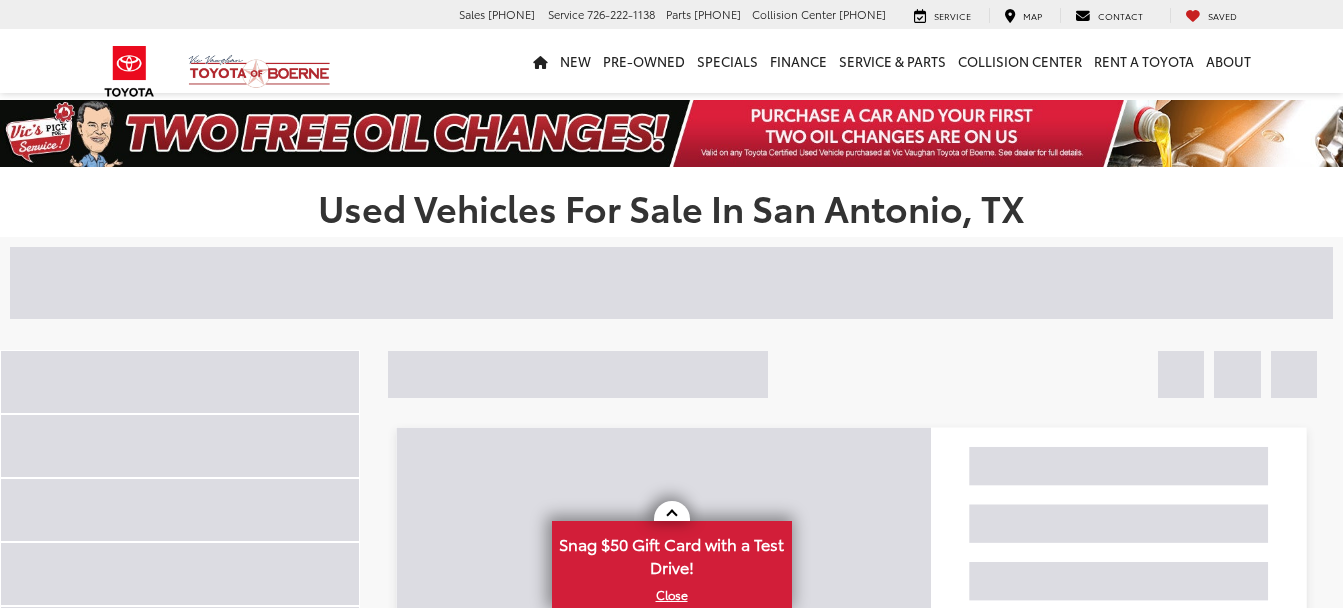 scroll, scrollTop: 0, scrollLeft: 0, axis: both 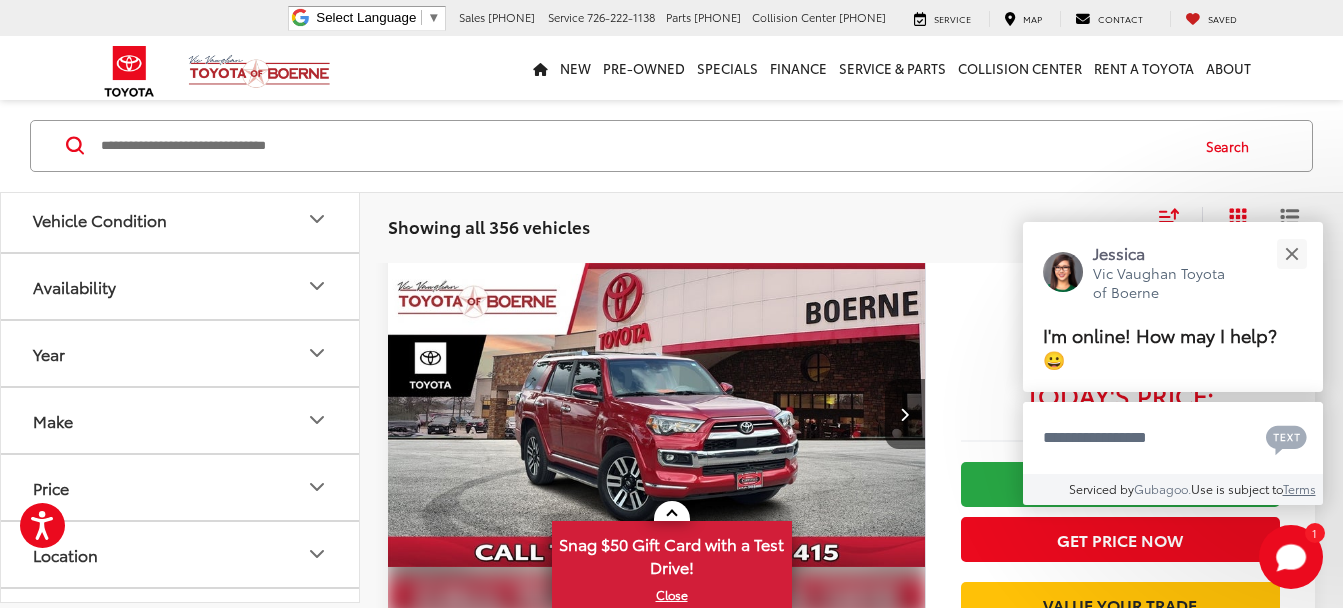 click 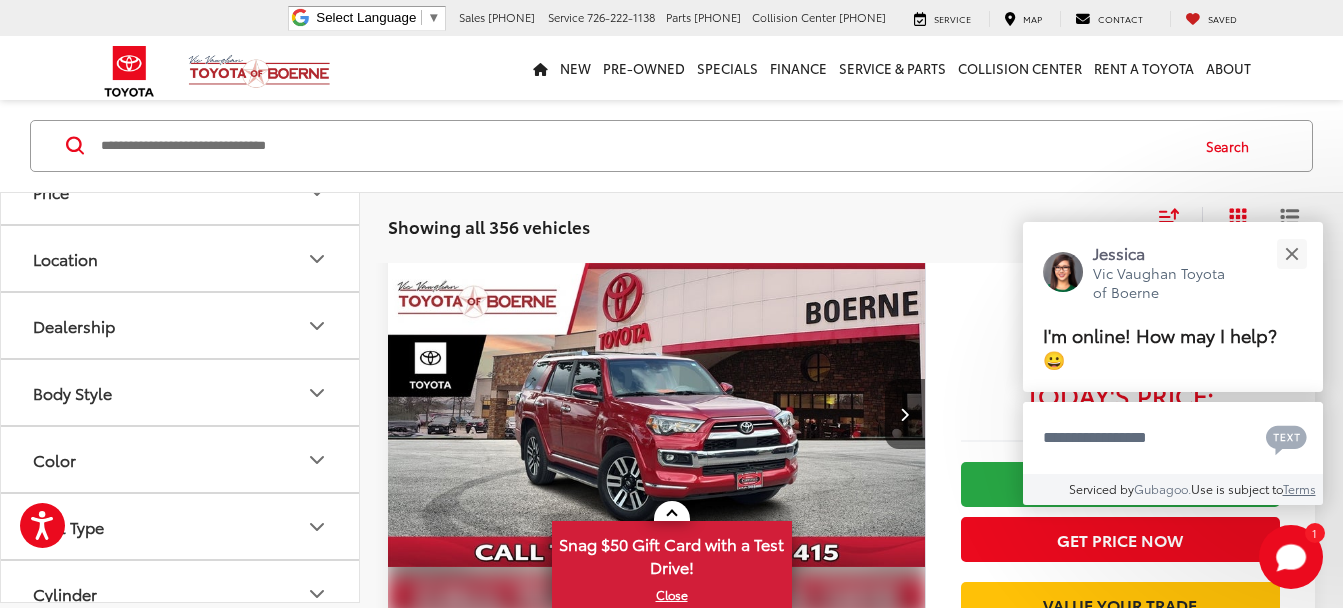 scroll, scrollTop: 836, scrollLeft: 0, axis: vertical 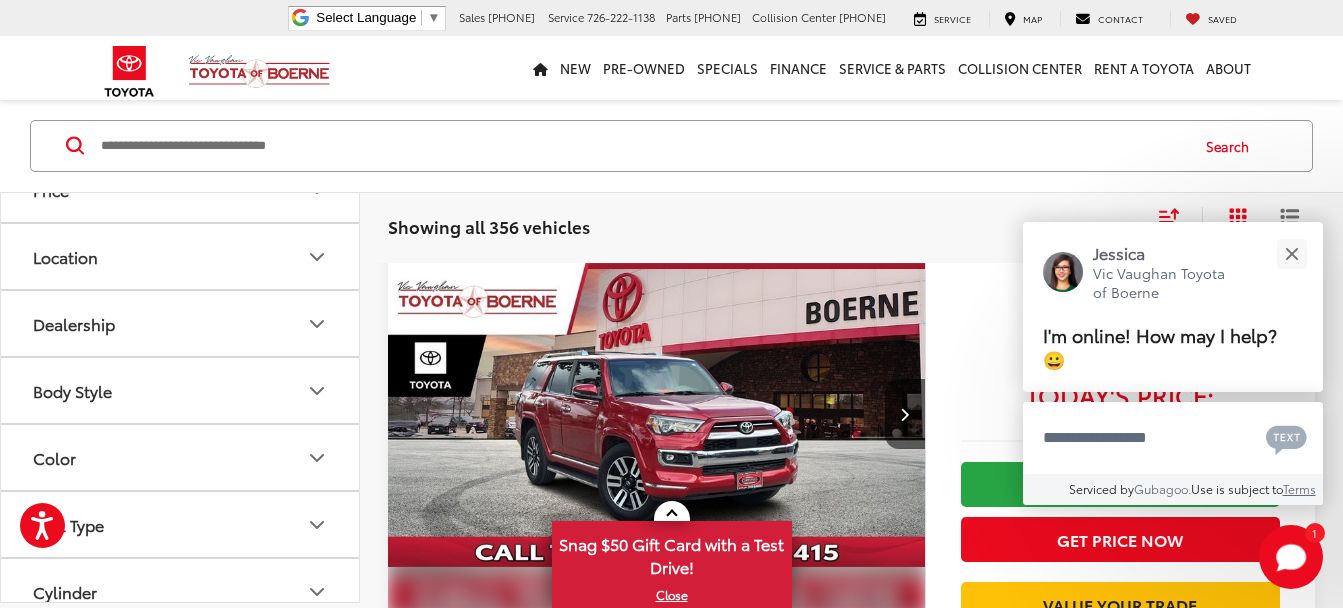 click at bounding box center (90, 89) 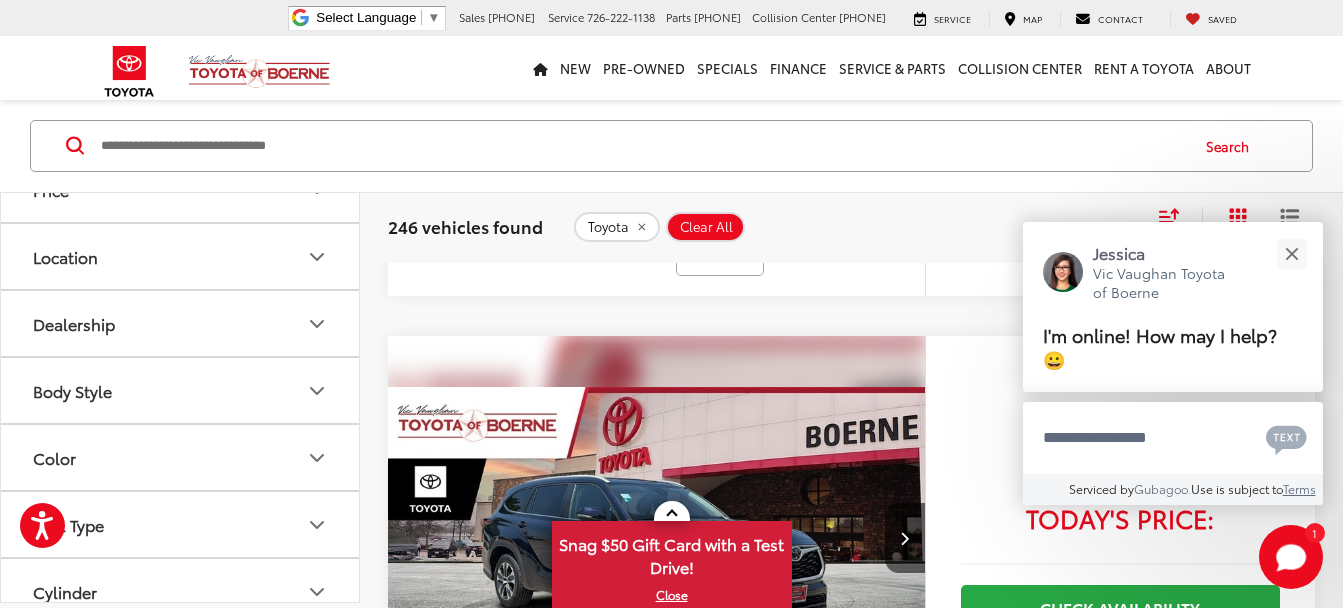 scroll, scrollTop: 856, scrollLeft: 0, axis: vertical 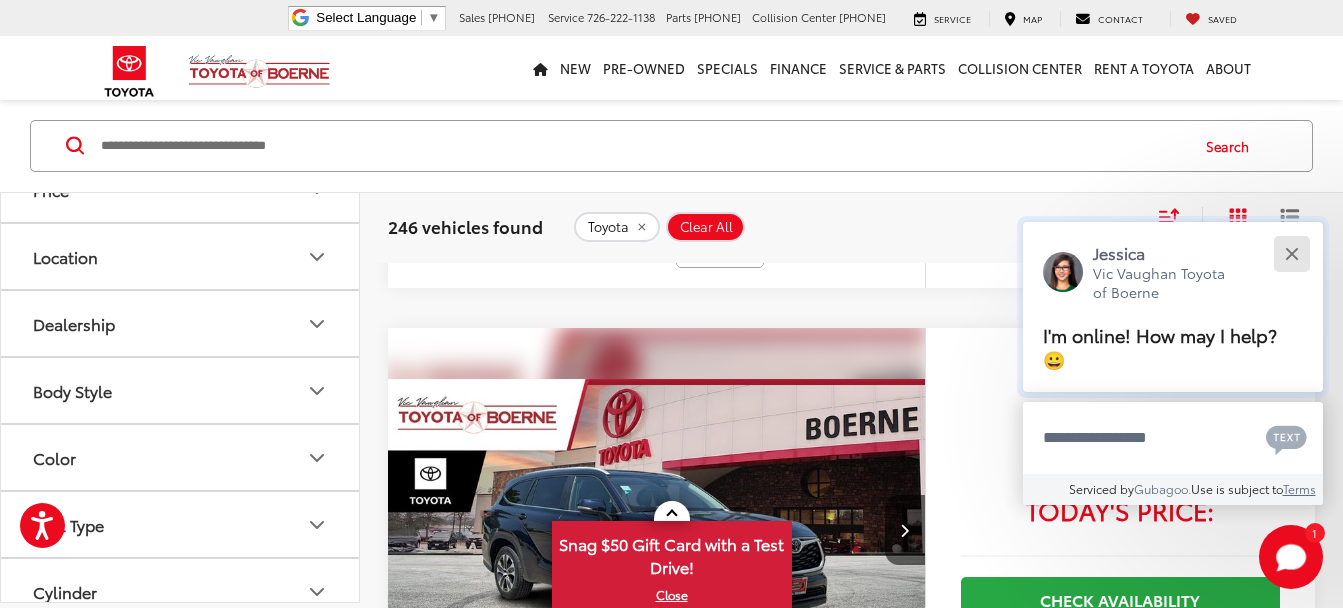click at bounding box center [1291, 253] 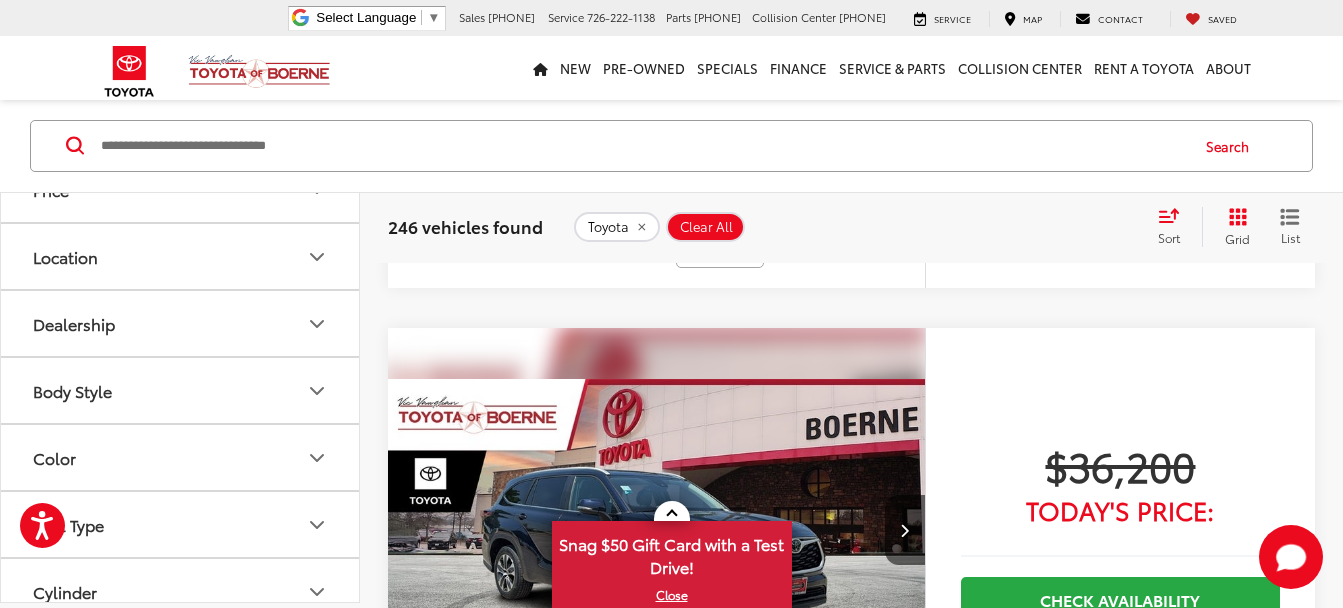 click 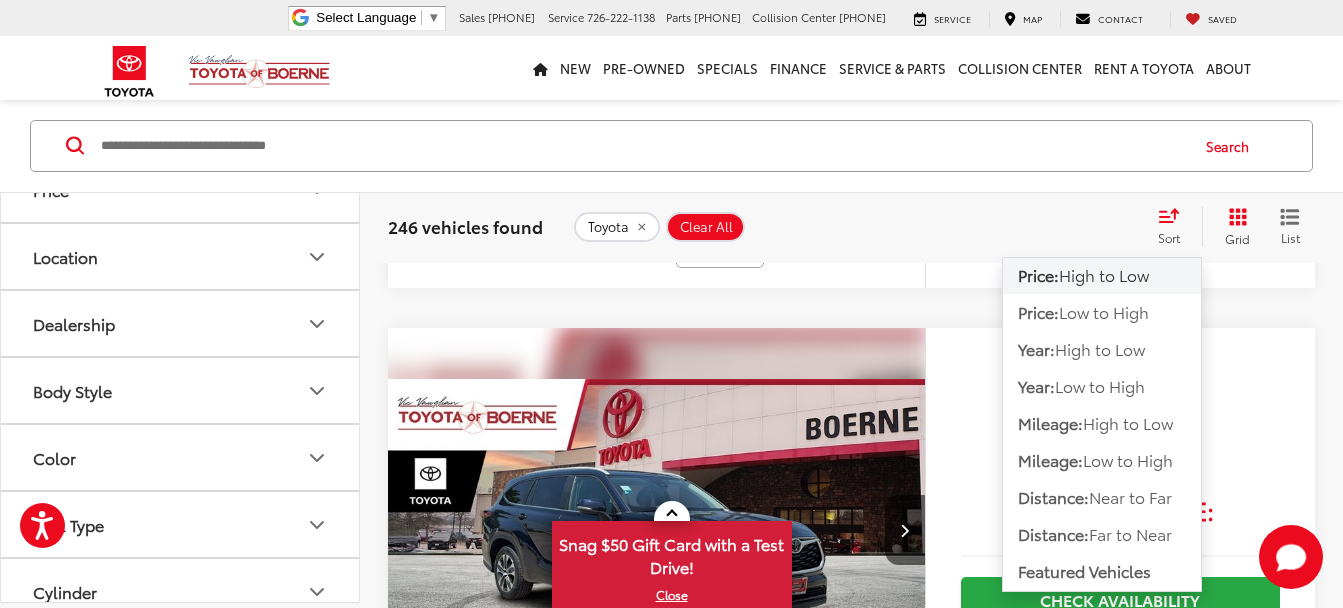 click on "Gold Certified 2023  Toyota 4Runner  Limited
Copy Link Share Print View Details VIN:  JTEDU5JR6P5284520 Stock:  A10442 Model:  8648 40,277 mi Ext. Int. More Details Comments Dealer Comments Clean CARFAX. 2023 Toyota 4Runner Limited Red Certified. Inspected, Bluetooth®, 1-Owner, Clean Carfax, Certified Pre-owned, Sand Beige Leather, Dual Zone Auto Climate Control, Garage Door Opener, Heated Outside Rear-View Mirrors, Limited Package, Moonroof w/Tilt Up & Slide, Navigation System, Panoramic Back Monitor, Silver Roof Rails. Toyota Gold Certified Details:   * Transferable Warranty   * Warranty Deductible: $0   * 160 Point Inspection   * Vehicle History   * Roadside Assistance   * Powertrain Limited Warranty: 84 Month/100,000 Mile (whichever comes first) from TCUV purchase date   * Limited Warranty: 12 Month/12,000 Mile Limited Comprehensive Warranty: 12 Month/12,000 Mile (whichever comes first) from certified purchase date More..." 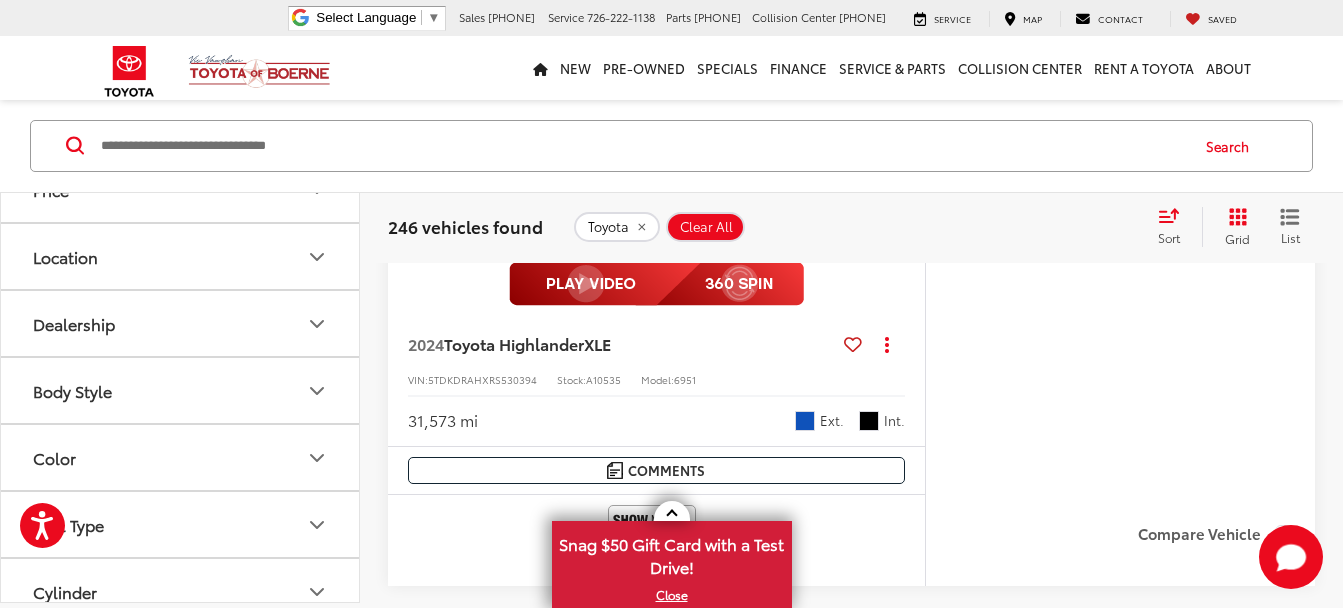 scroll, scrollTop: 1304, scrollLeft: 0, axis: vertical 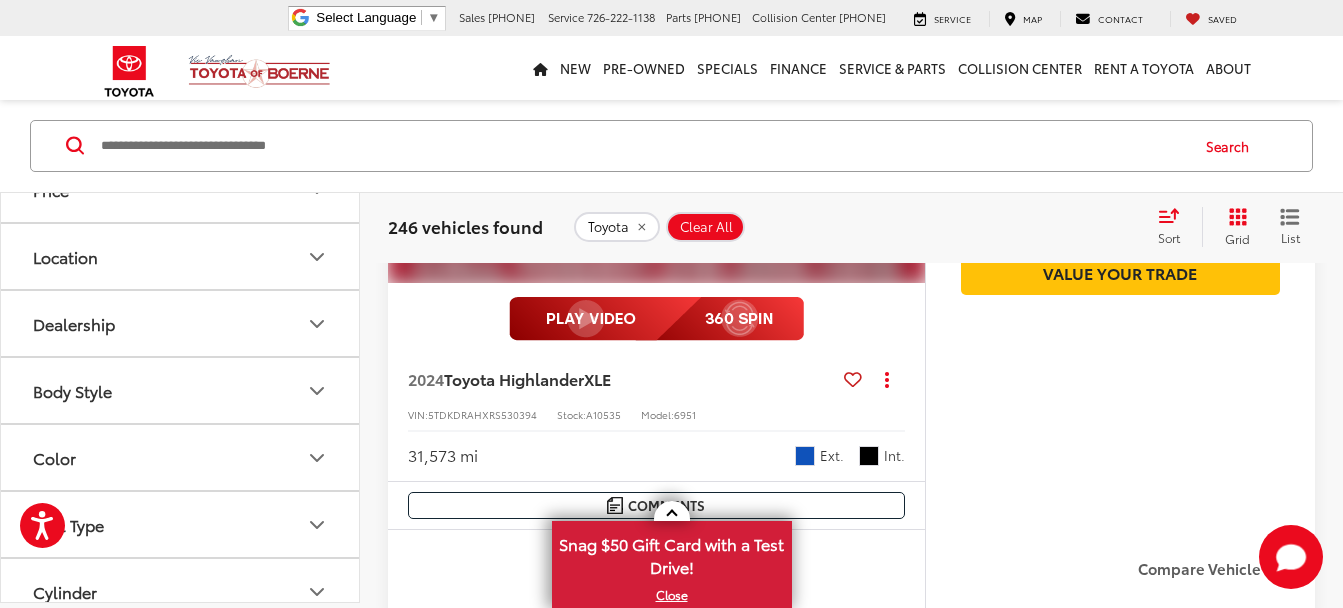 click at bounding box center (643, 146) 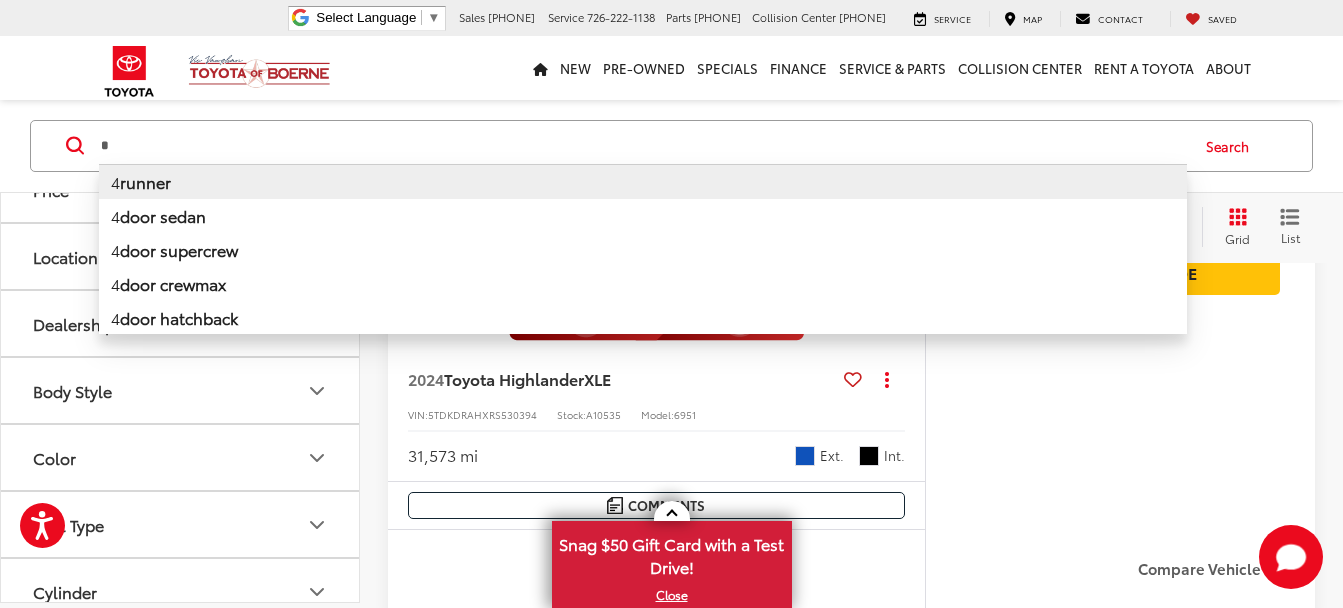 click on "runner" at bounding box center (145, 181) 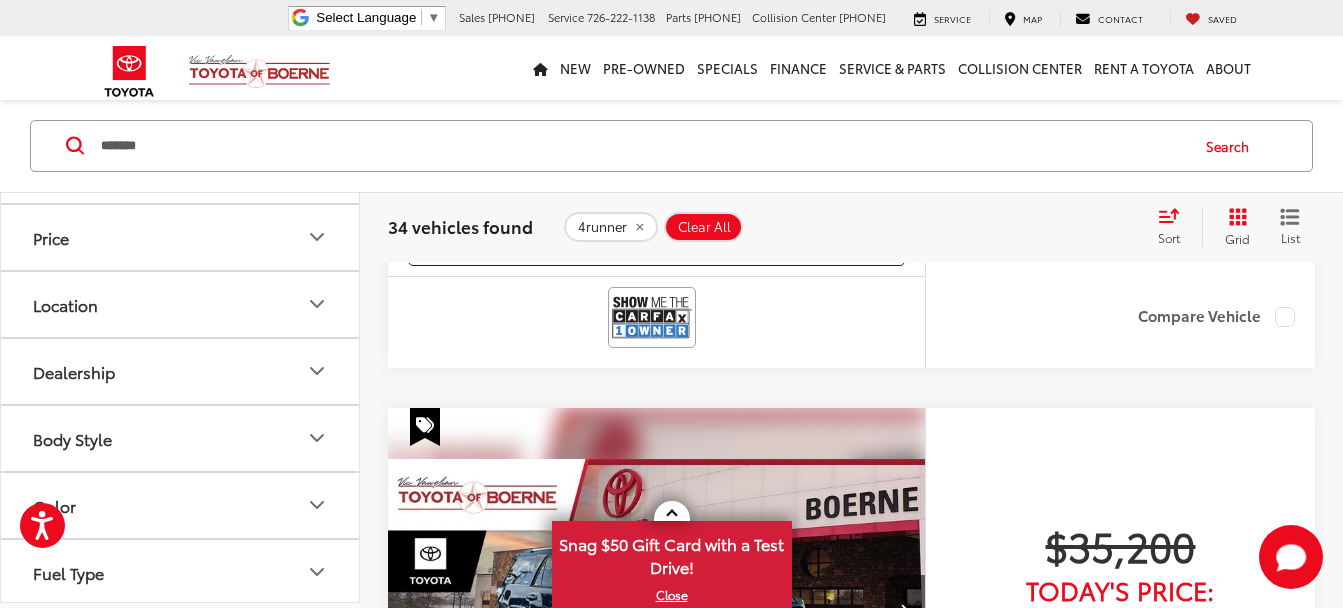 scroll, scrollTop: 1630, scrollLeft: 0, axis: vertical 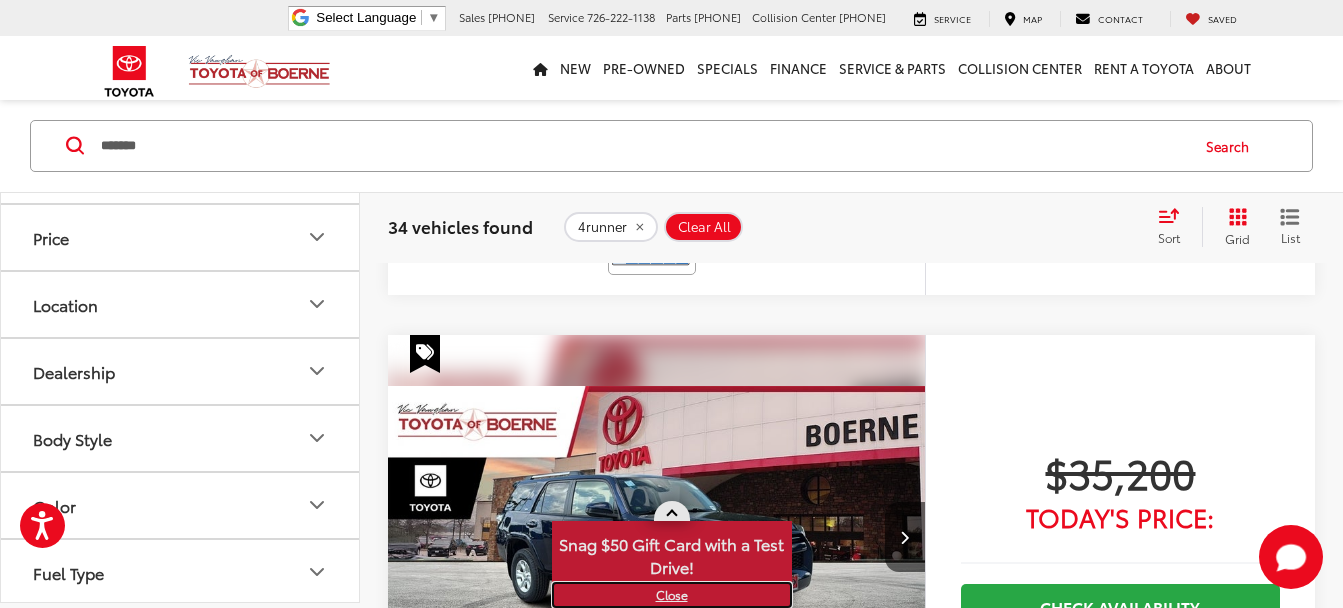 click on "X" at bounding box center [672, 595] 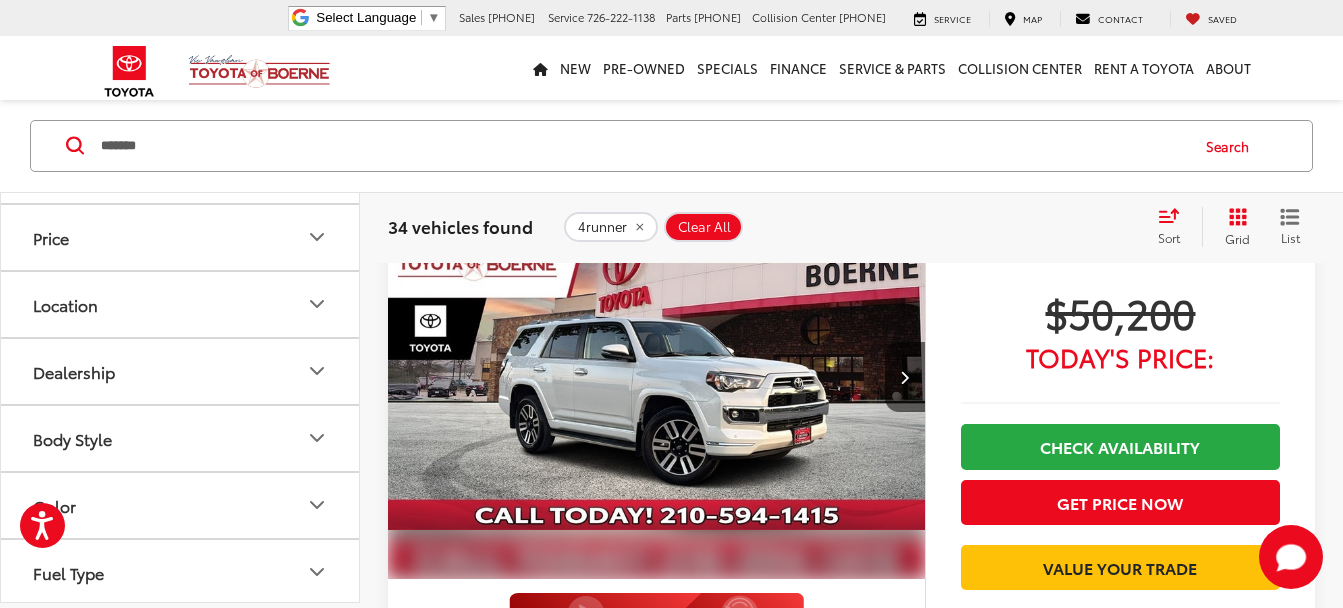 scroll, scrollTop: 8829, scrollLeft: 0, axis: vertical 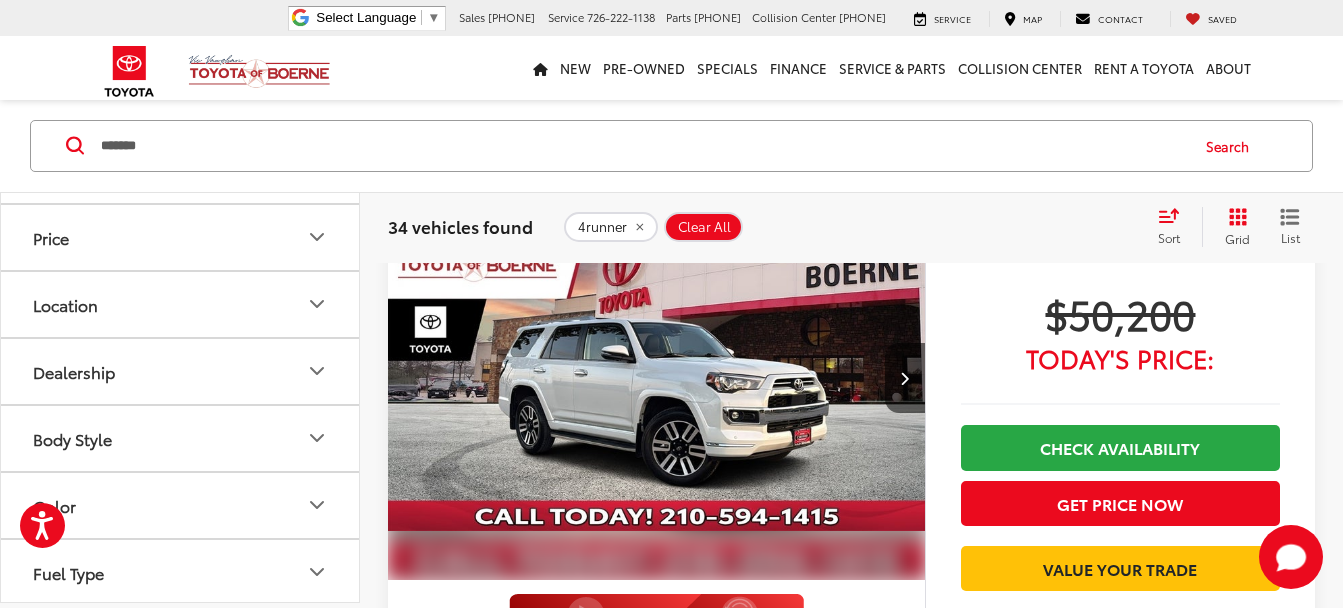 click at bounding box center (657, 378) 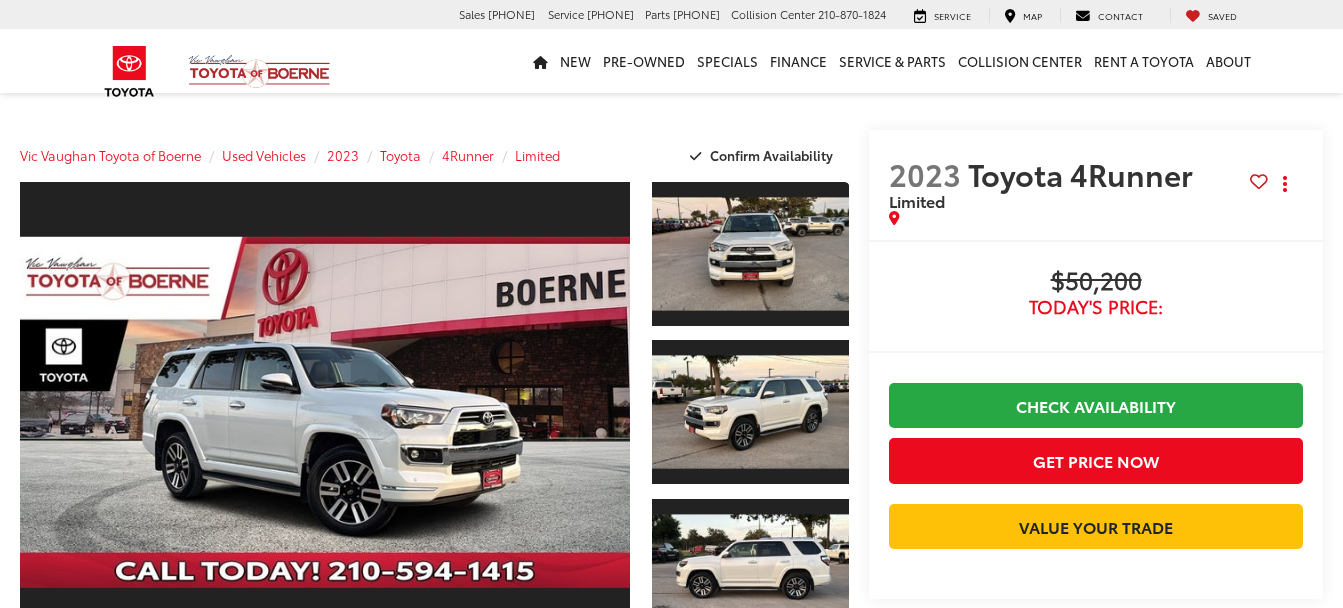 scroll, scrollTop: 0, scrollLeft: 0, axis: both 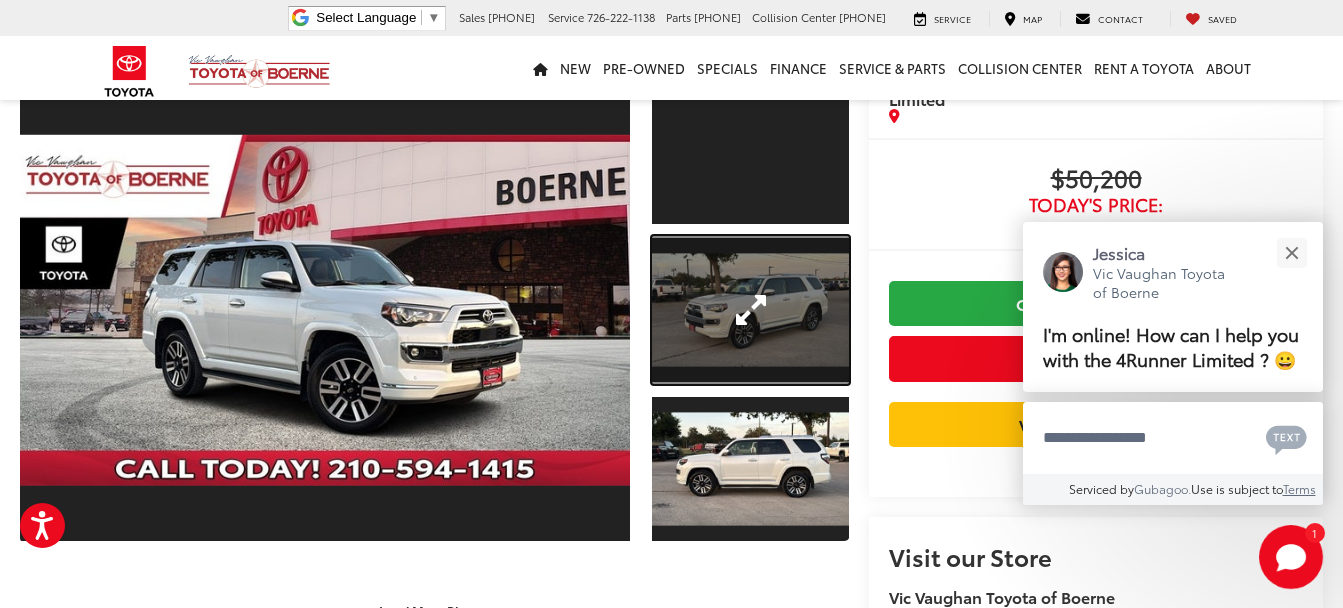 click at bounding box center (750, 310) 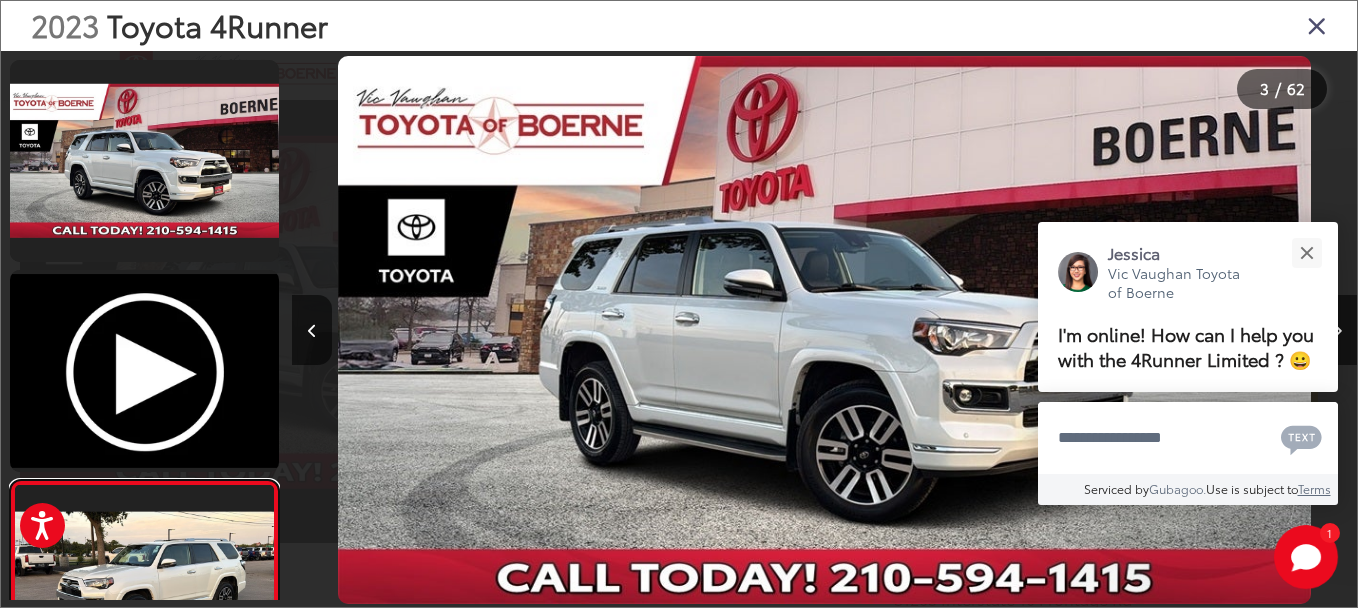 scroll, scrollTop: 231, scrollLeft: 0, axis: vertical 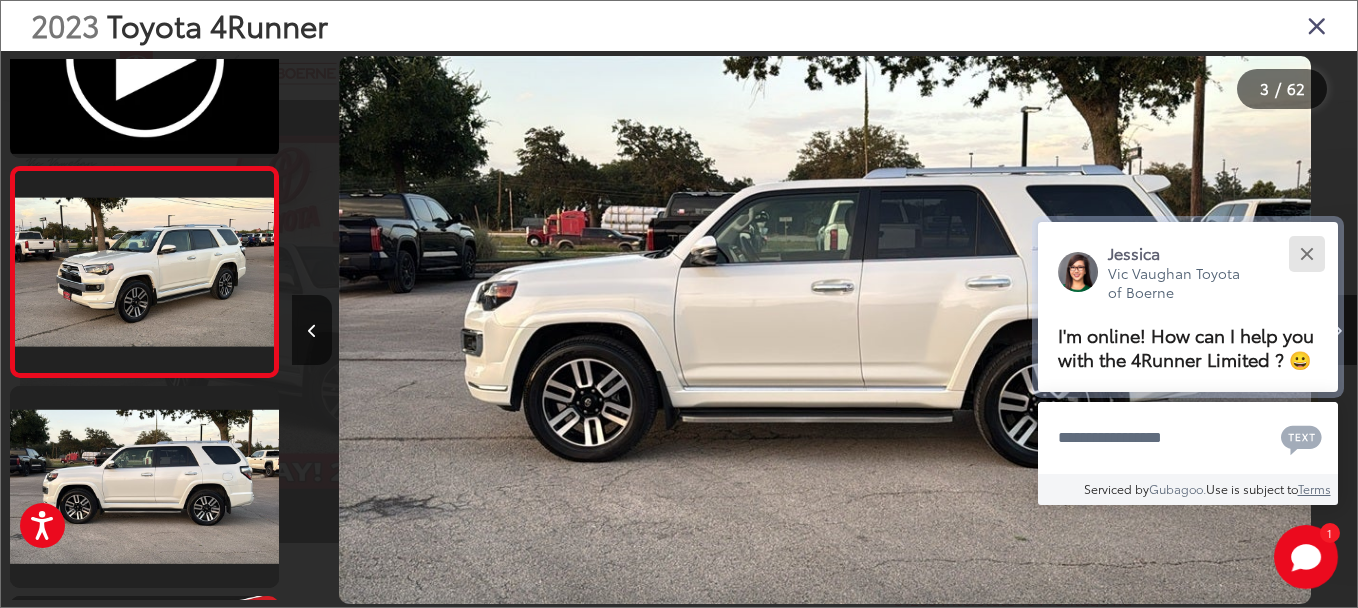 click at bounding box center [1306, 253] 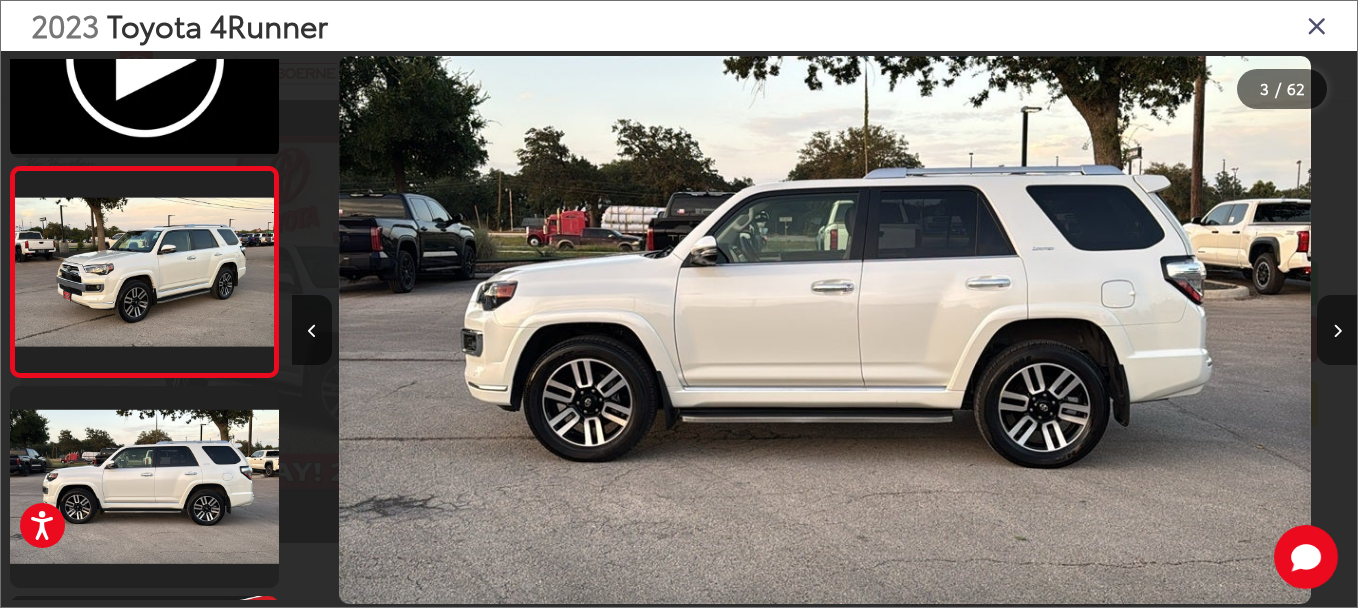 click at bounding box center (1337, 331) 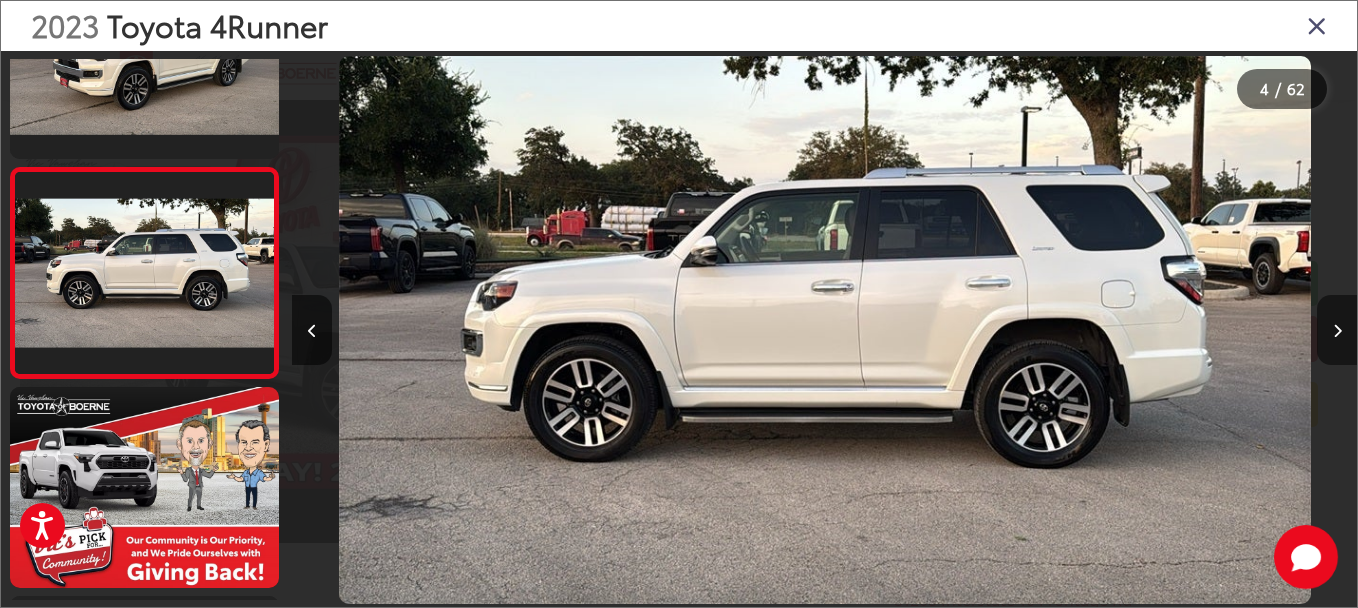 scroll, scrollTop: 524, scrollLeft: 0, axis: vertical 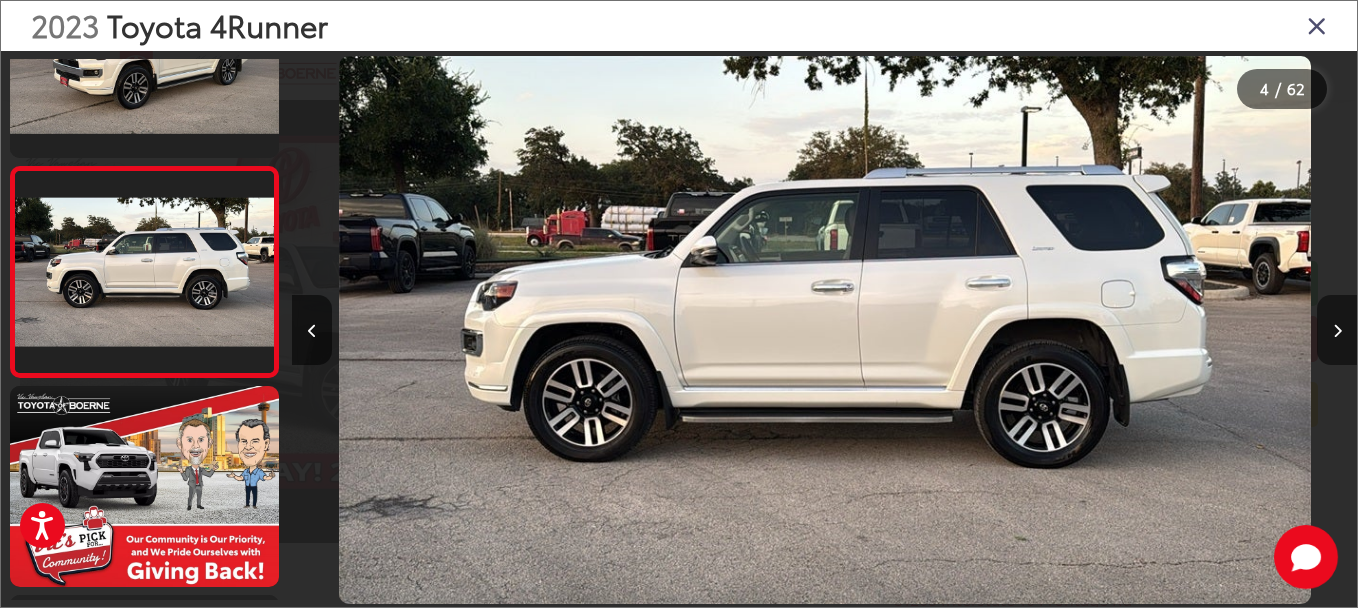 click at bounding box center (1337, 330) 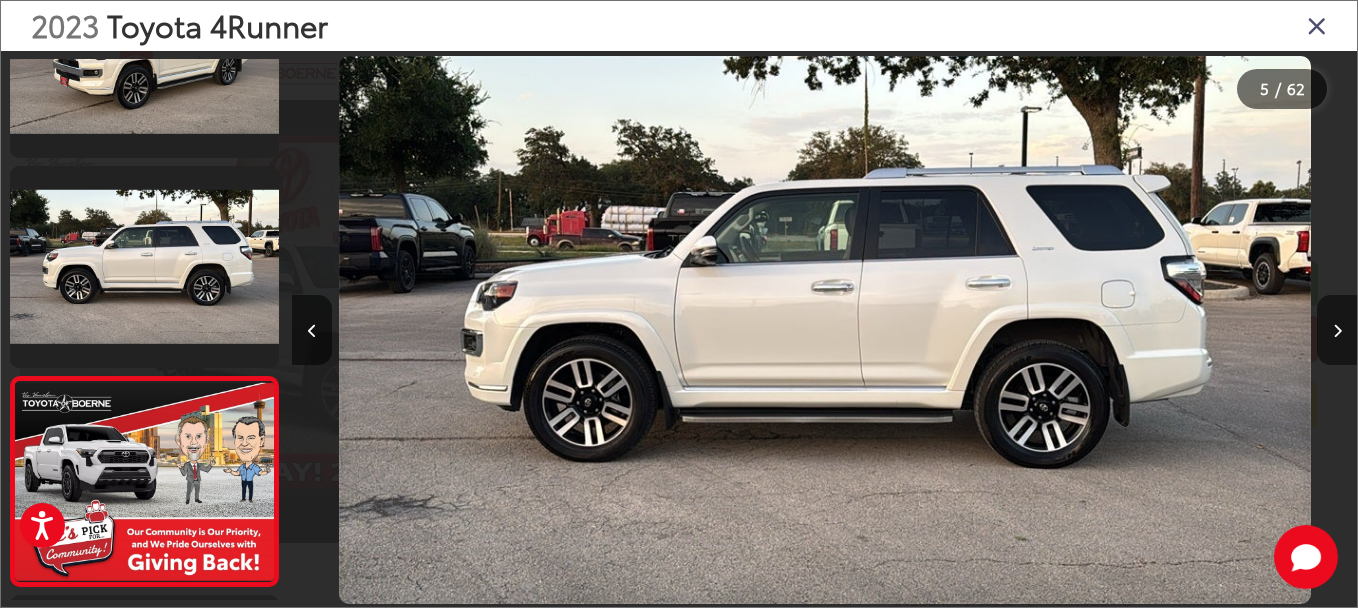 scroll, scrollTop: 0, scrollLeft: 3876, axis: horizontal 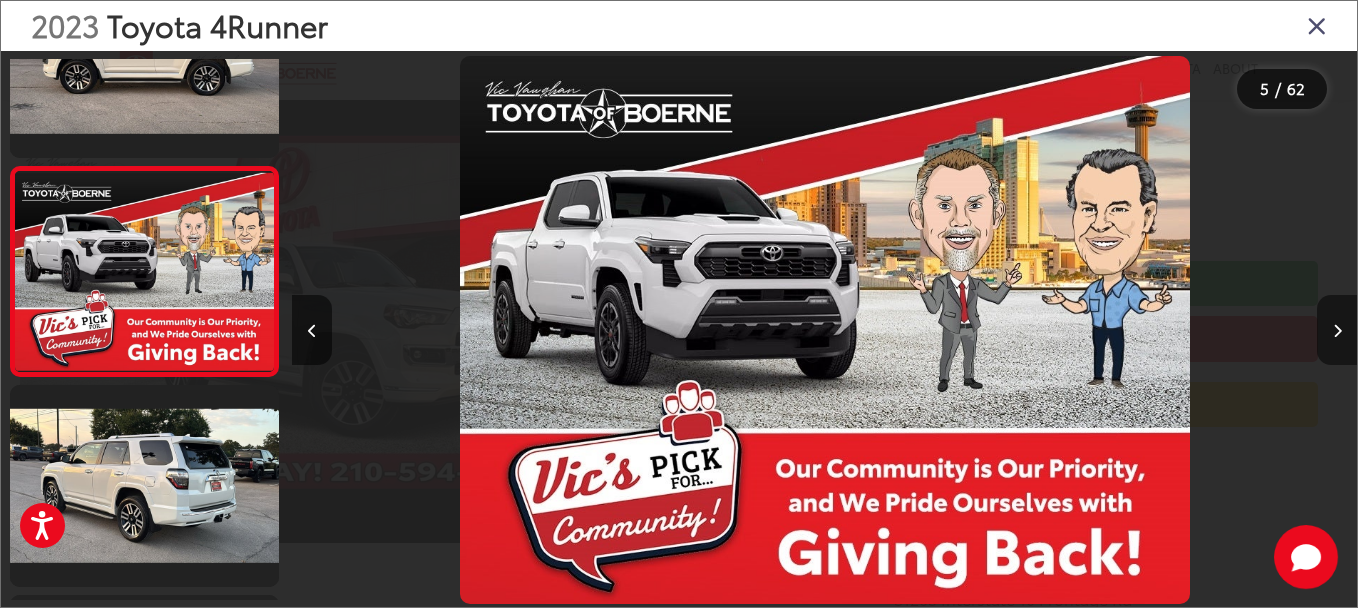 click at bounding box center (1337, 330) 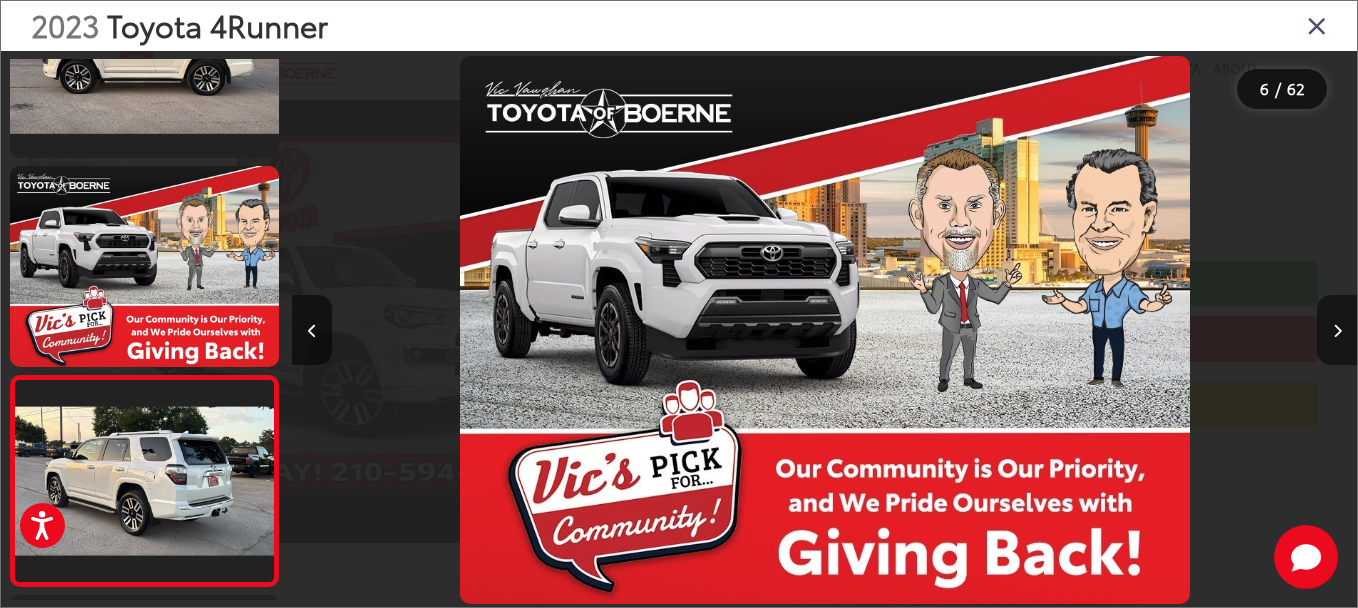 scroll, scrollTop: 0, scrollLeft: 4662, axis: horizontal 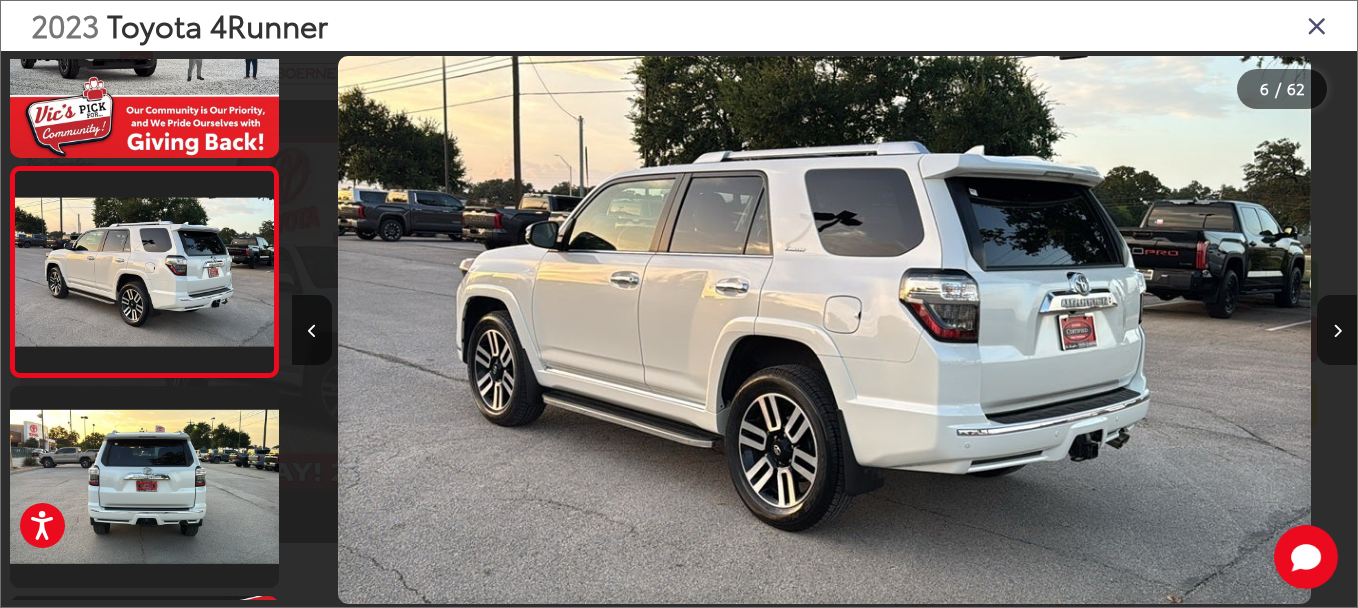 click at bounding box center (1337, 331) 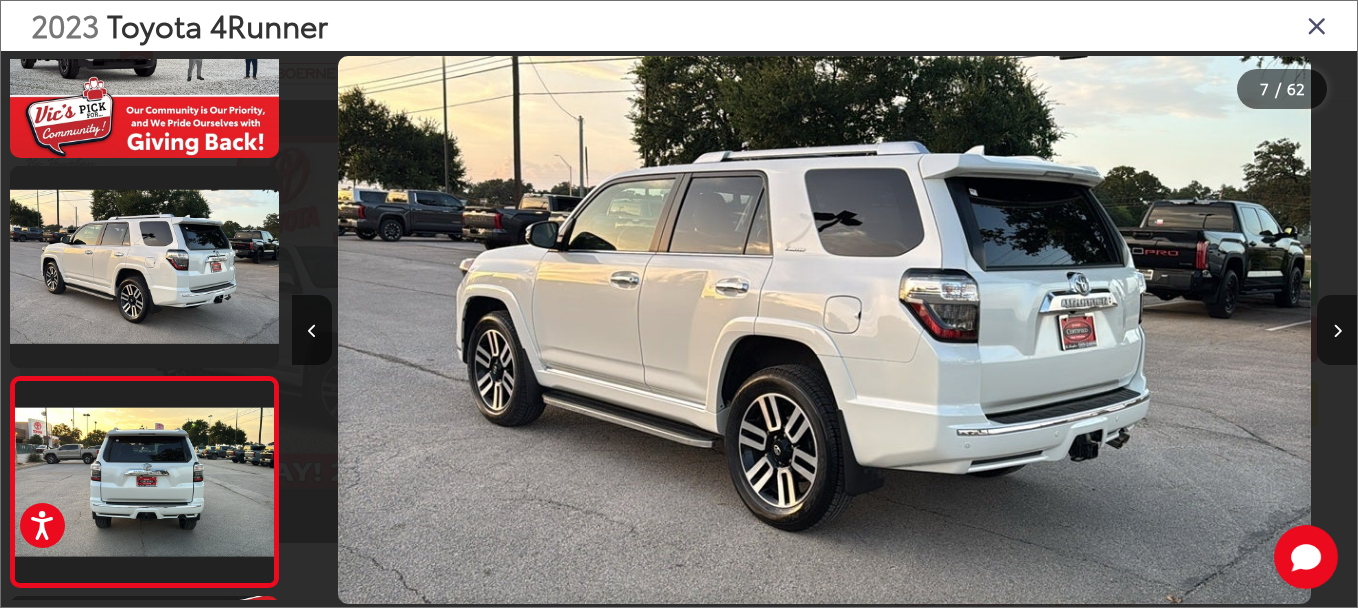 scroll, scrollTop: 0, scrollLeft: 5424, axis: horizontal 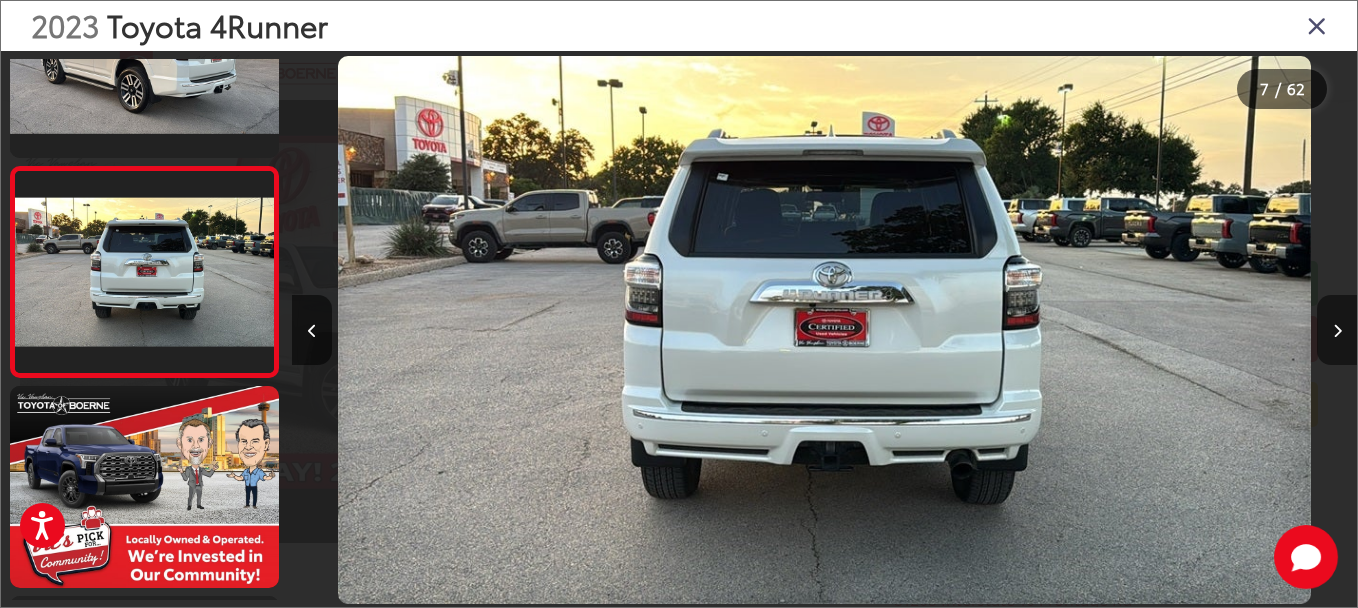 click at bounding box center [1337, 330] 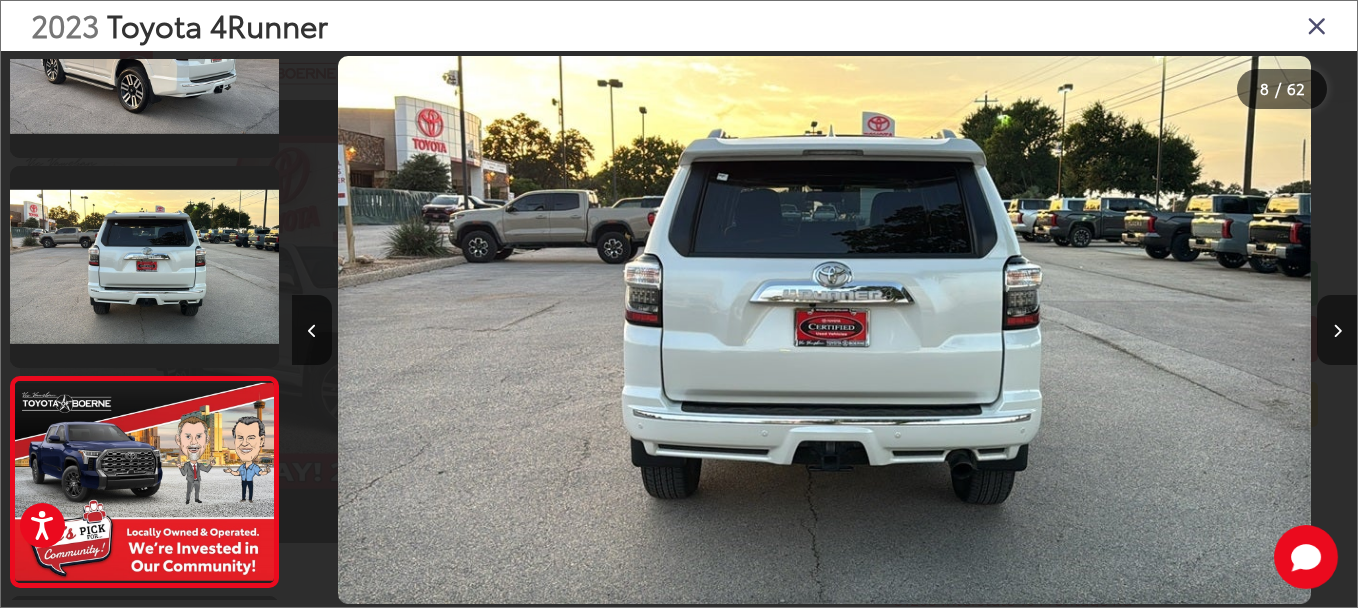 scroll, scrollTop: 0, scrollLeft: 6489, axis: horizontal 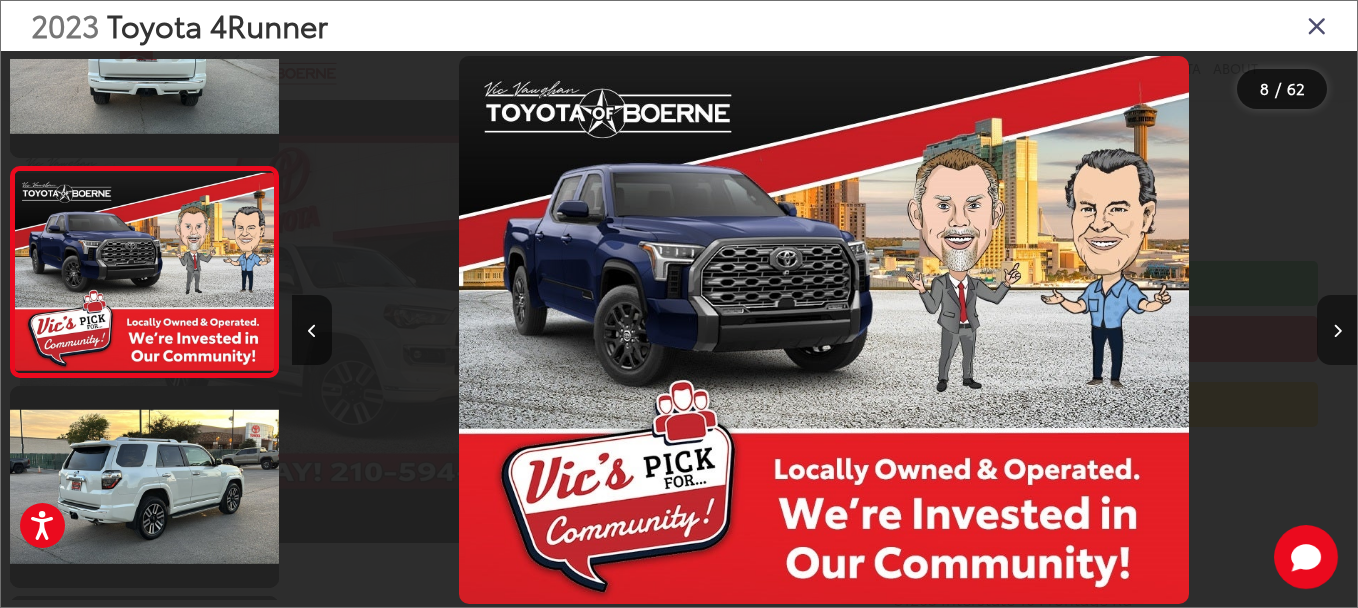 click at bounding box center [1337, 331] 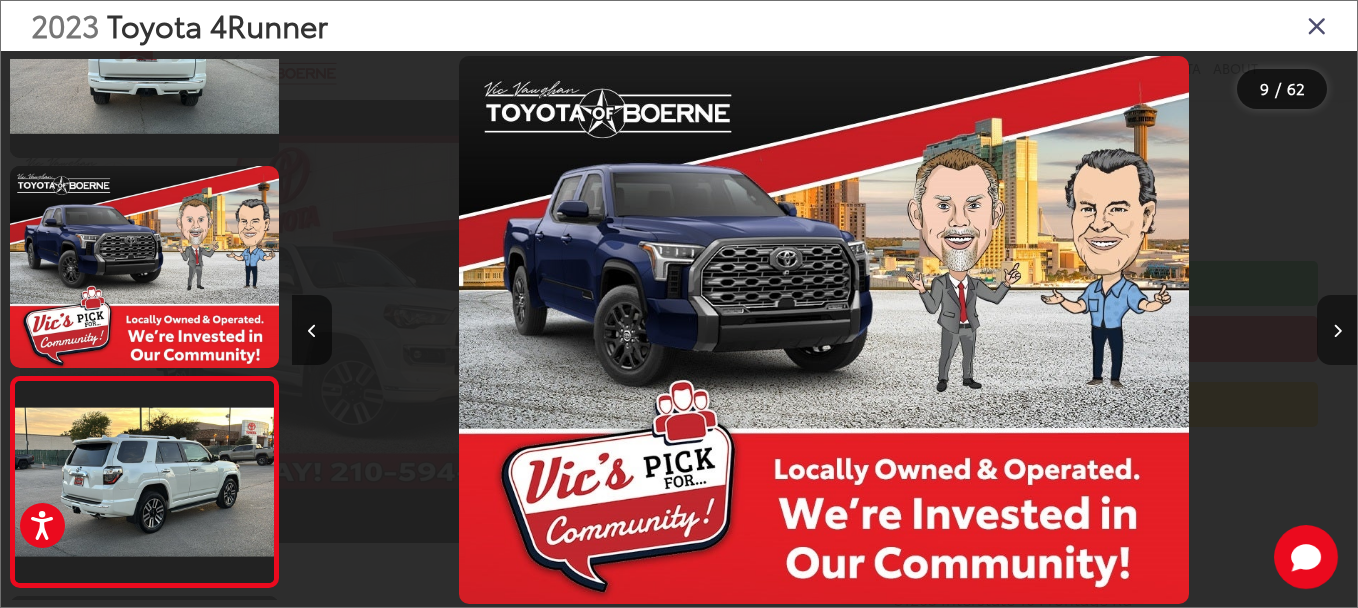 scroll, scrollTop: 0, scrollLeft: 7707, axis: horizontal 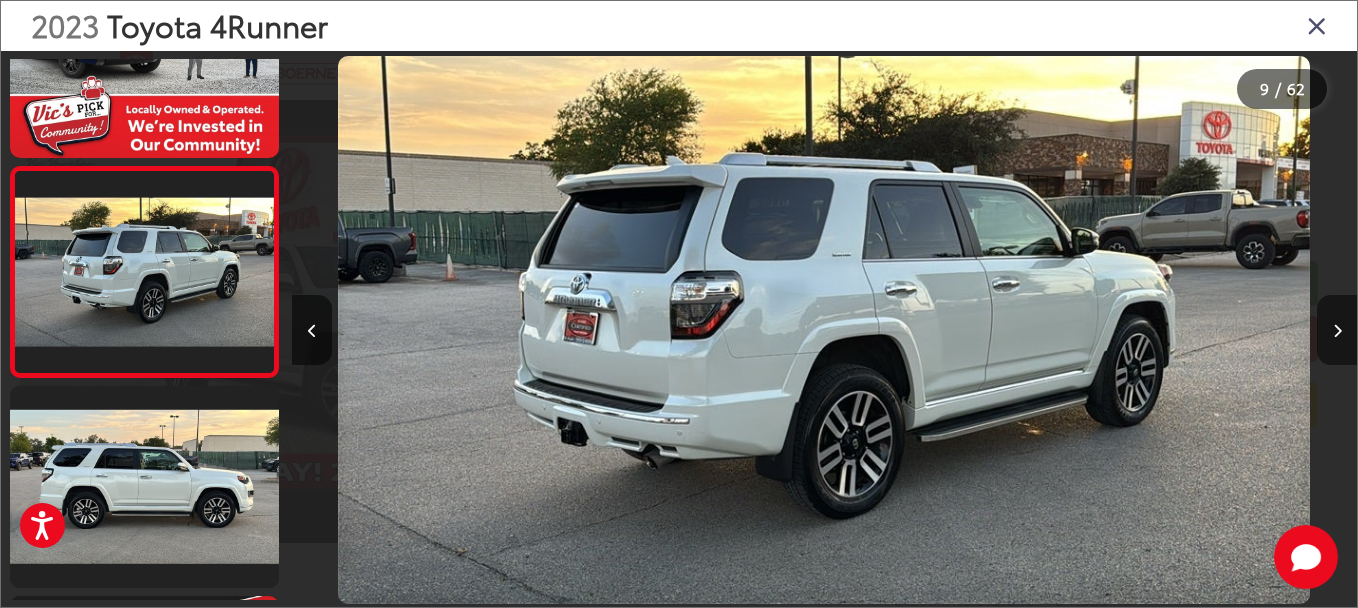 click at bounding box center [1337, 330] 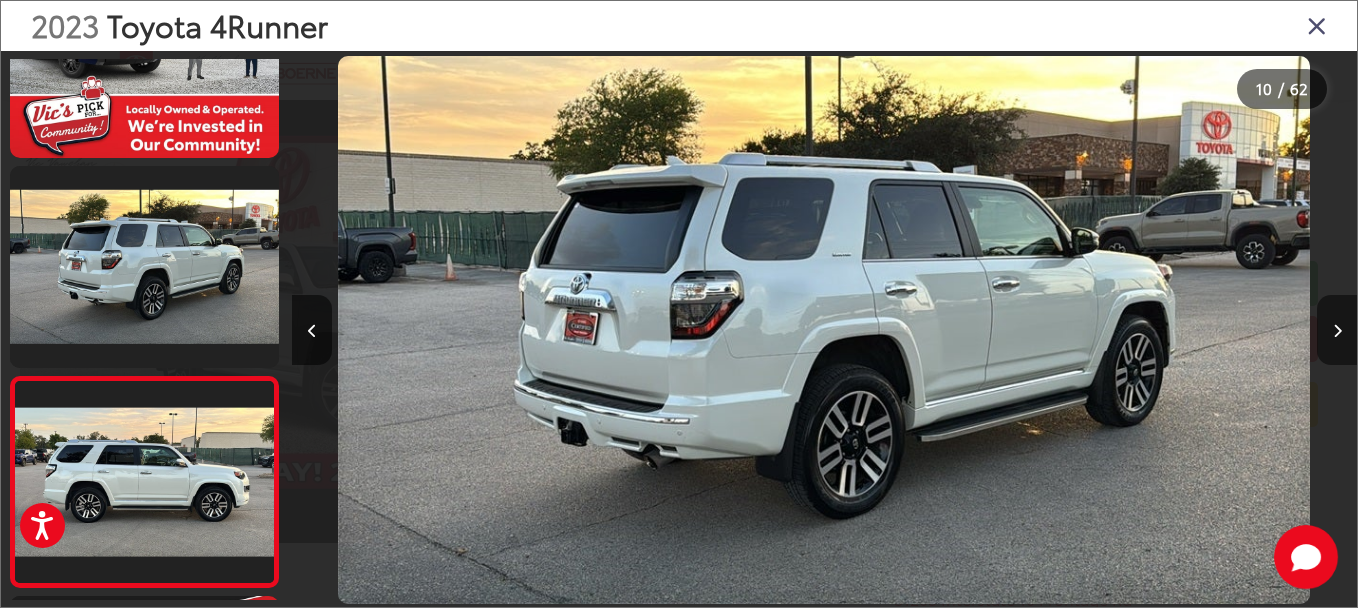 scroll, scrollTop: 0, scrollLeft: 8569, axis: horizontal 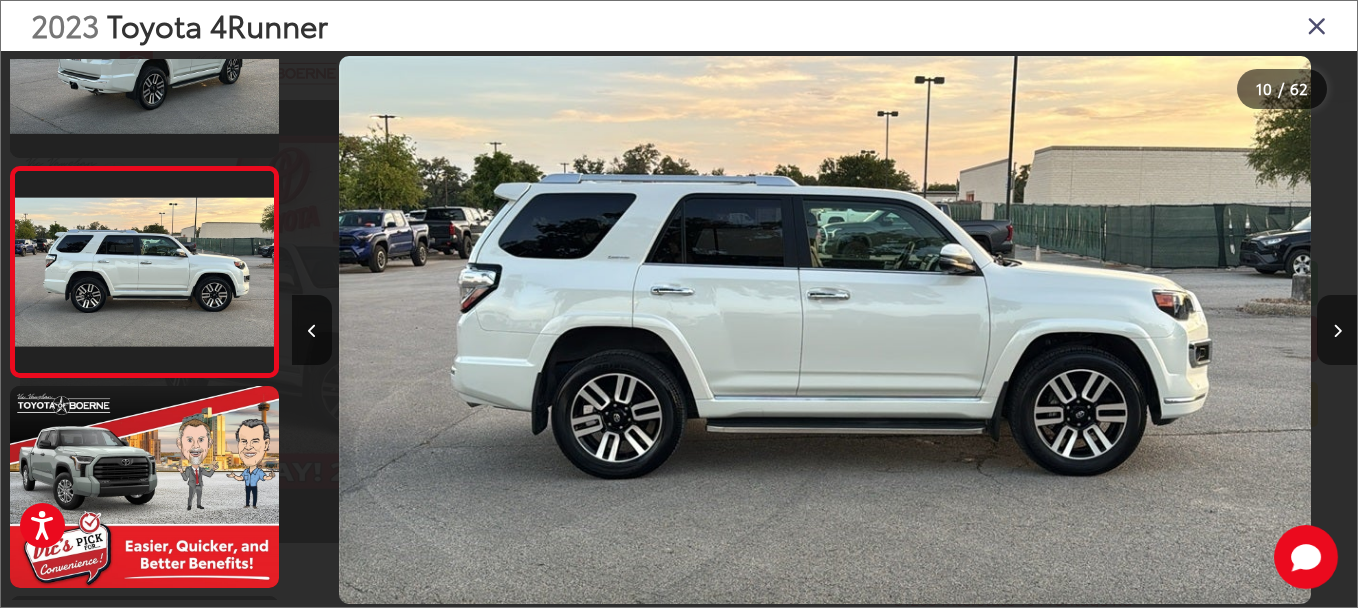 click at bounding box center (1337, 330) 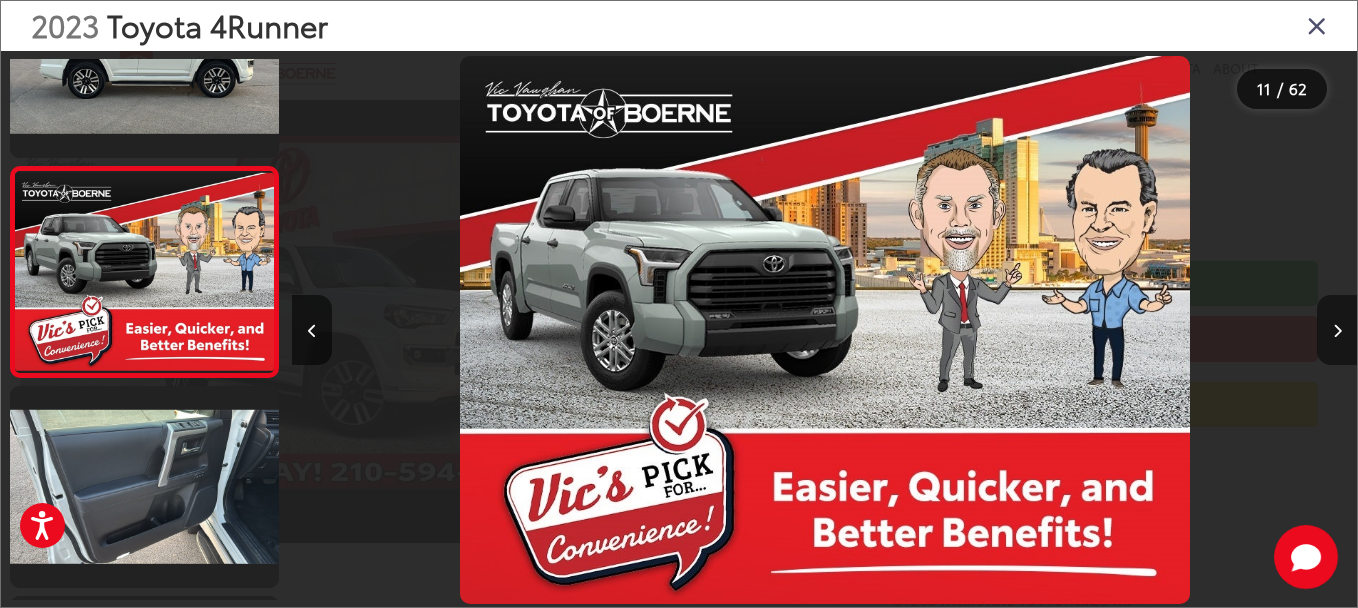 click at bounding box center [1337, 330] 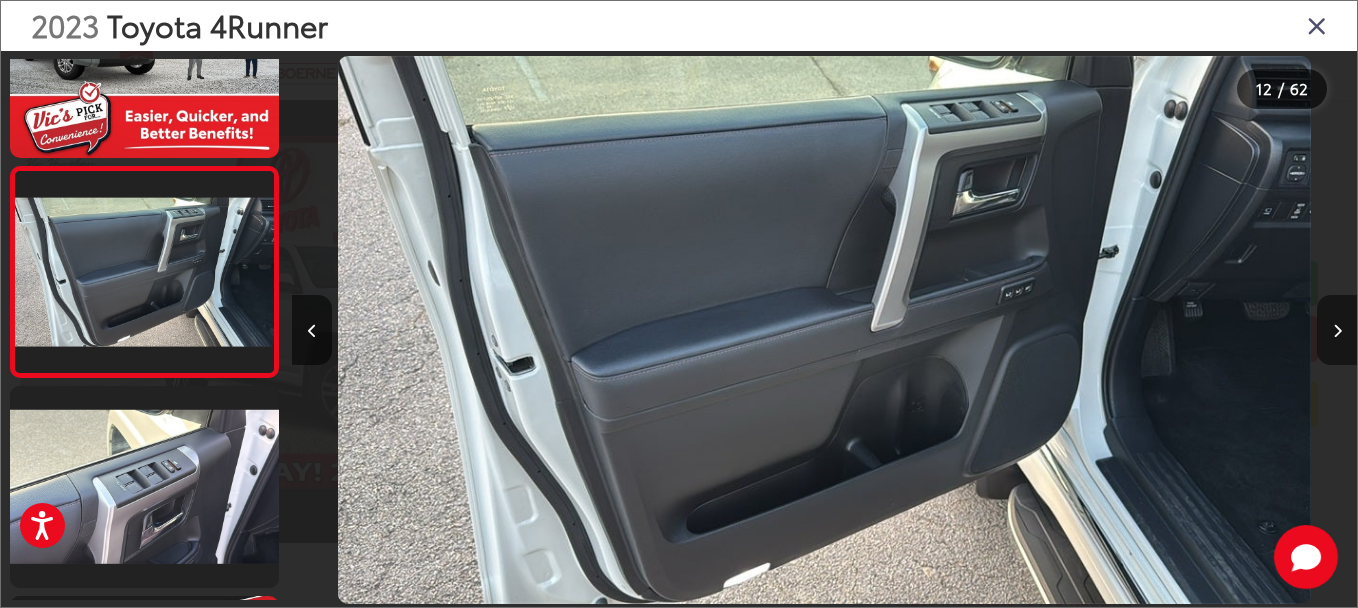 click at bounding box center (1337, 330) 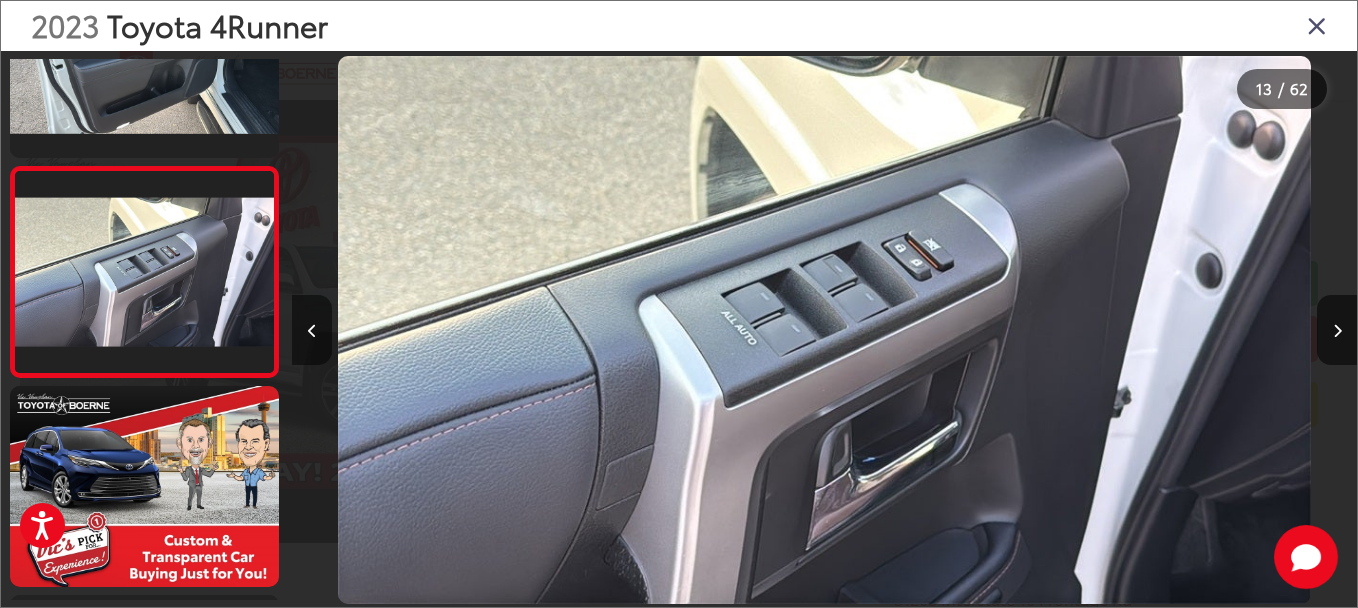 click at bounding box center [312, 330] 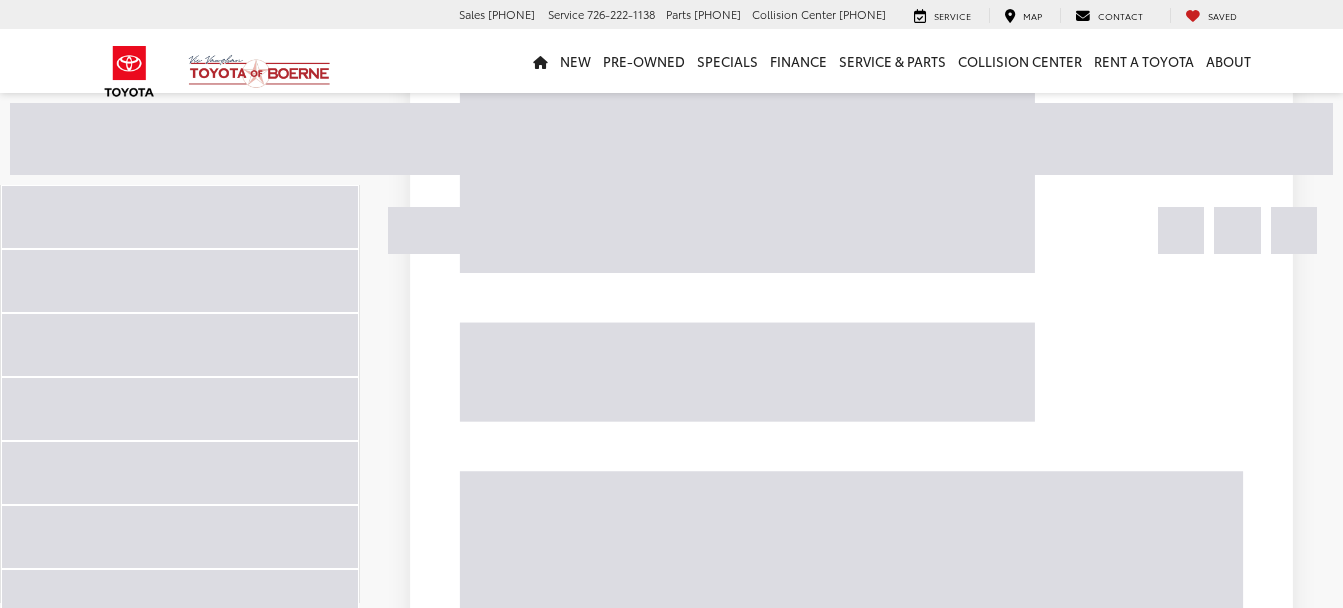 scroll, scrollTop: 8829, scrollLeft: 0, axis: vertical 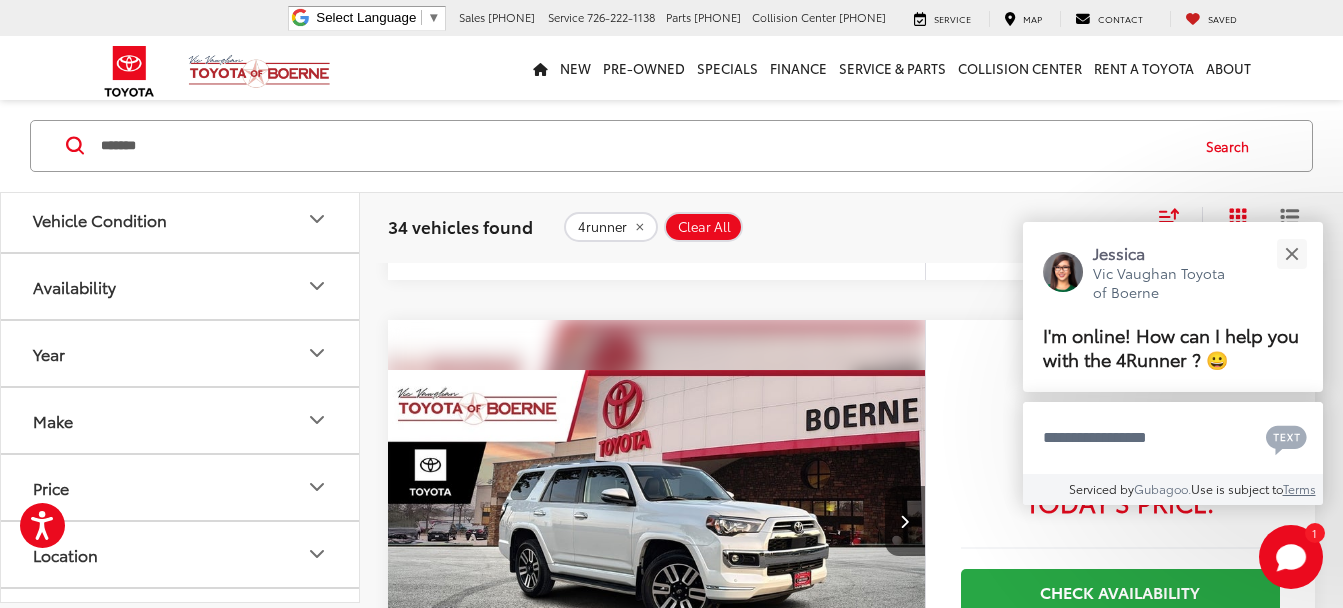 click on "*******" at bounding box center [643, 146] 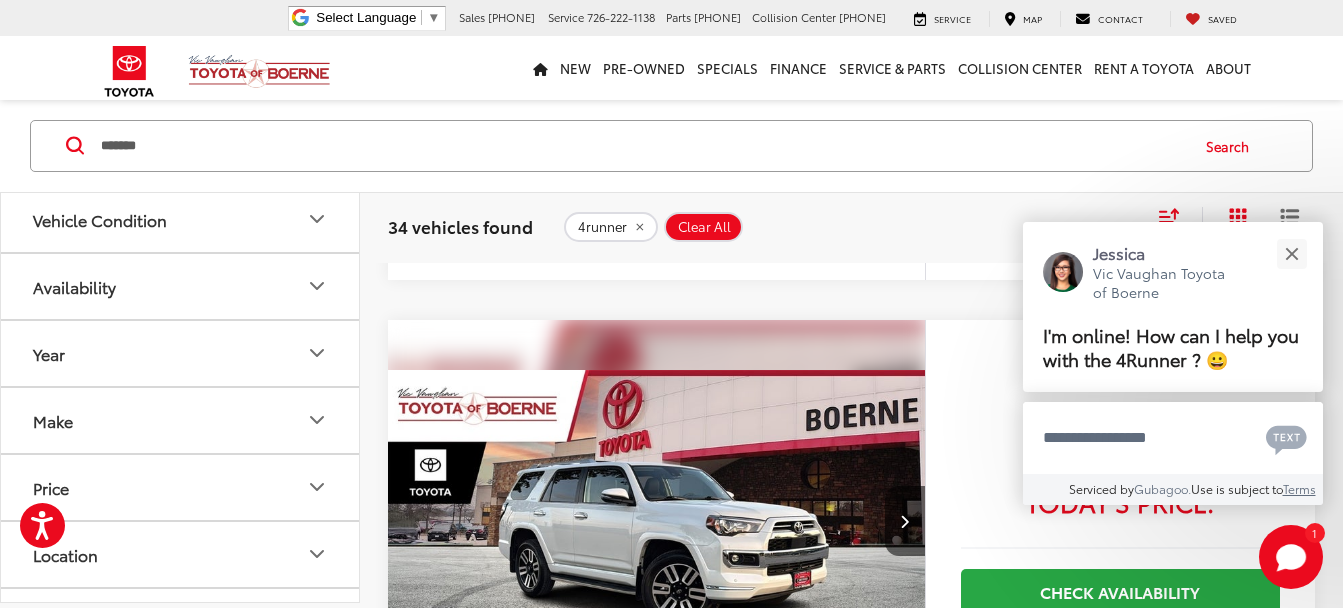 click on "Search" at bounding box center [1232, 146] 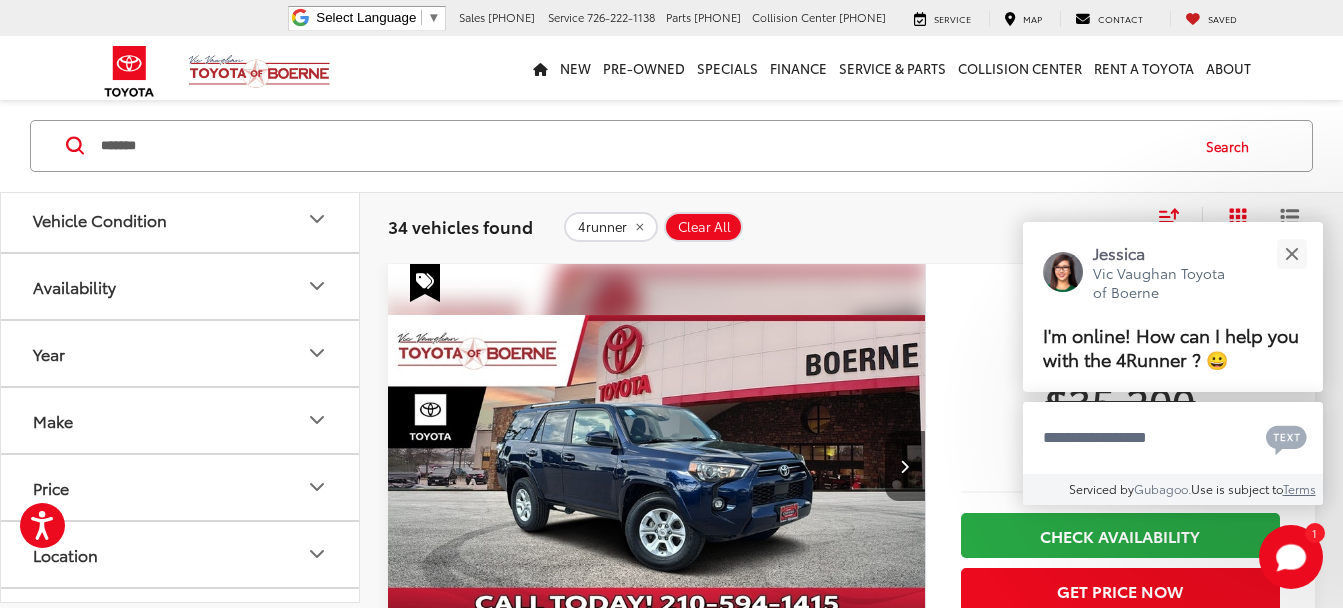 scroll, scrollTop: 137, scrollLeft: 0, axis: vertical 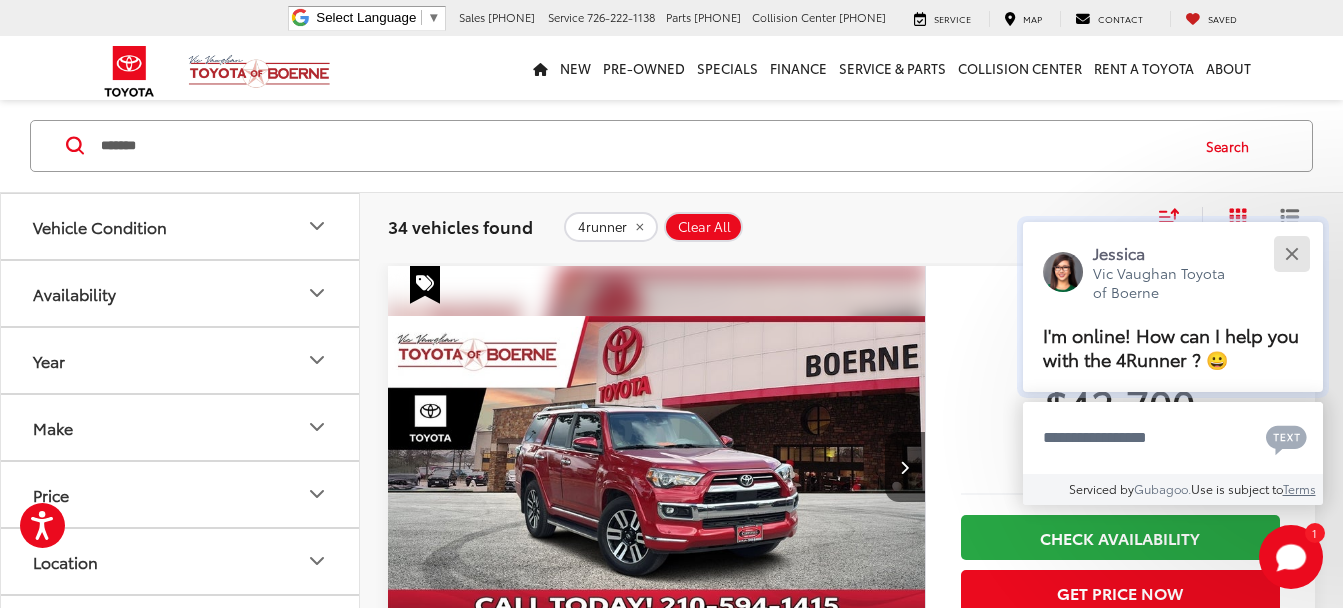 click at bounding box center (1291, 253) 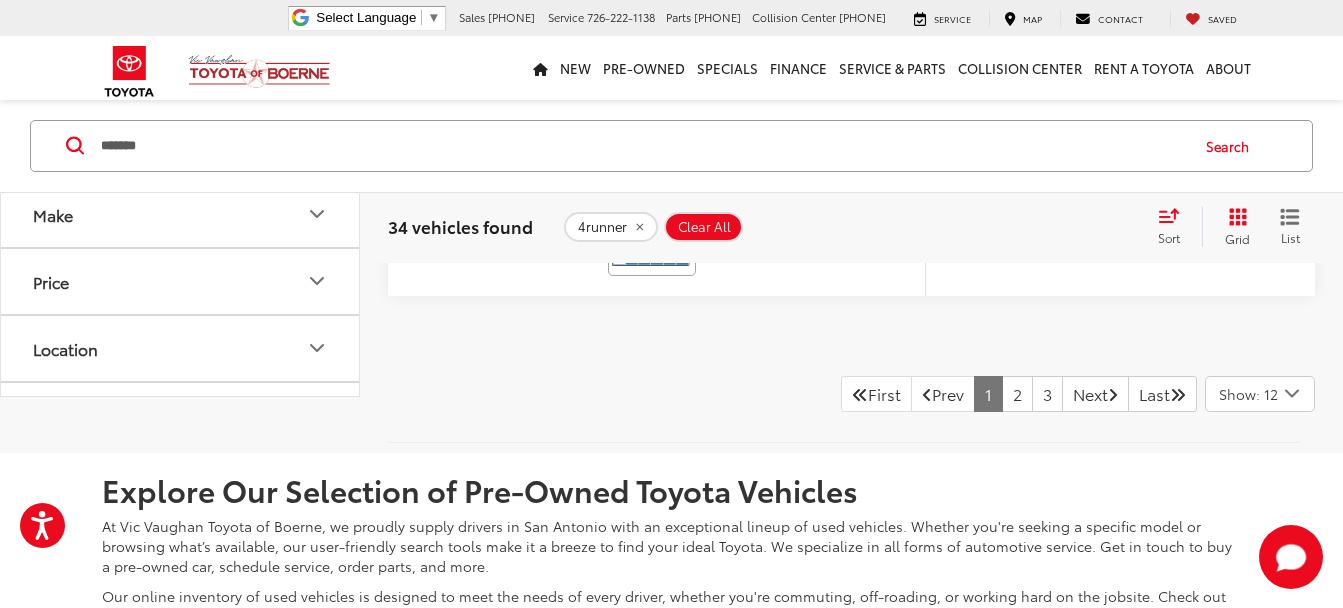 scroll, scrollTop: 9456, scrollLeft: 0, axis: vertical 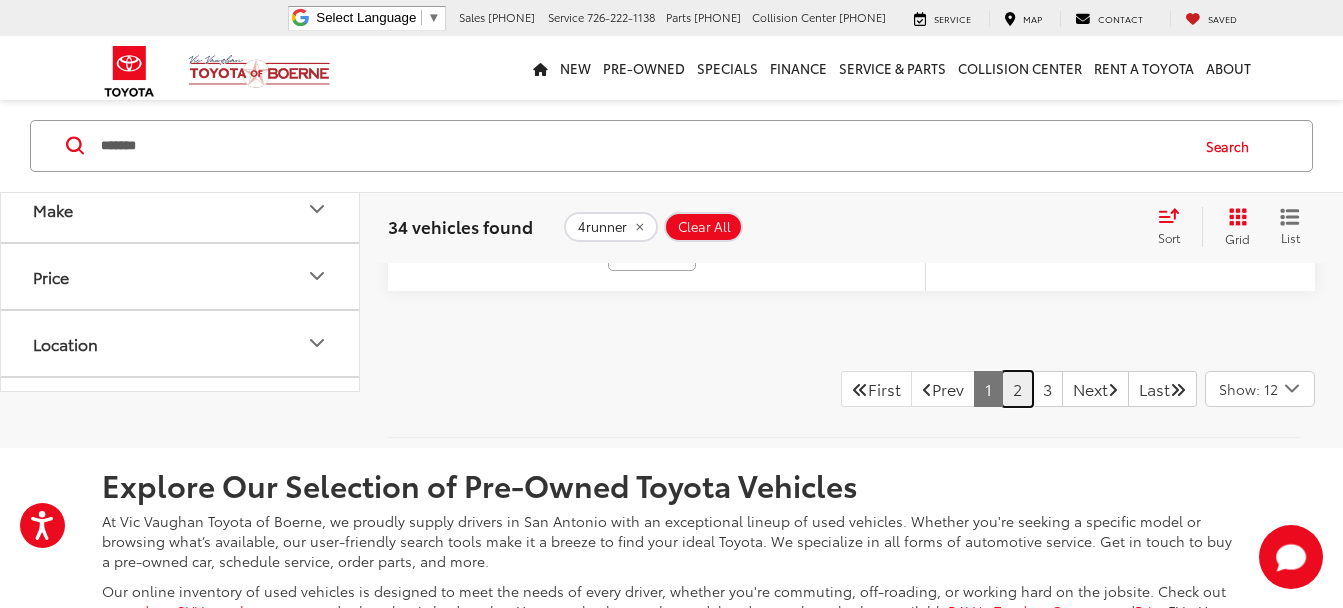 click on "2" at bounding box center (1017, 389) 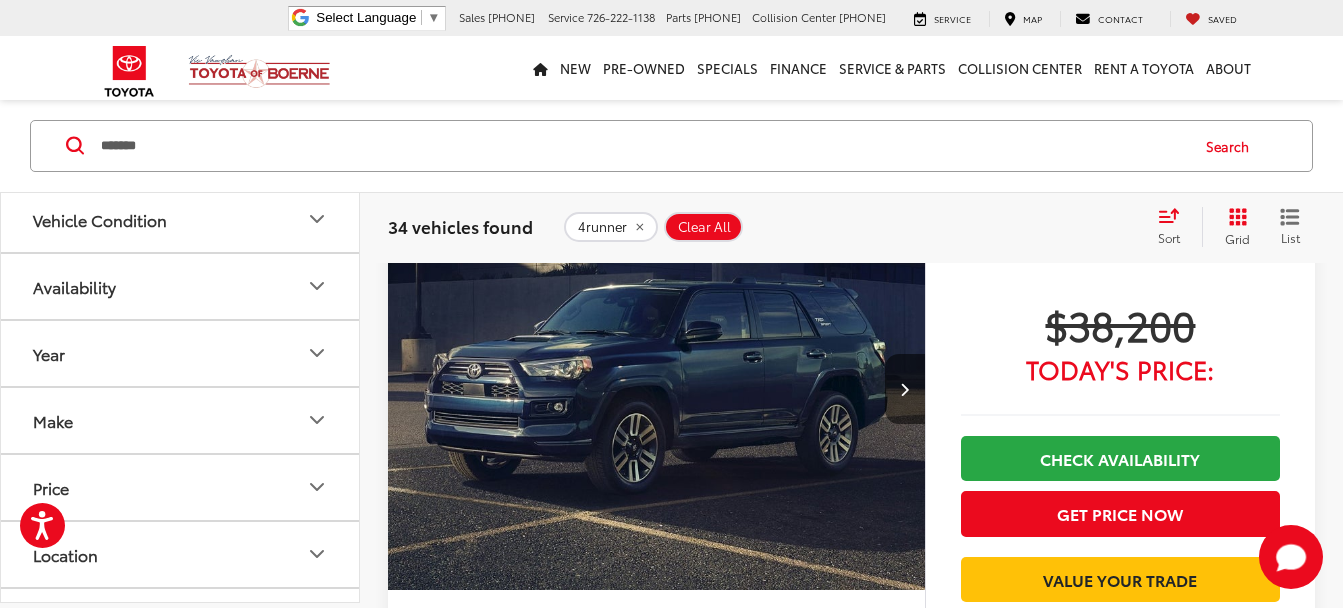 scroll, scrollTop: 998, scrollLeft: 0, axis: vertical 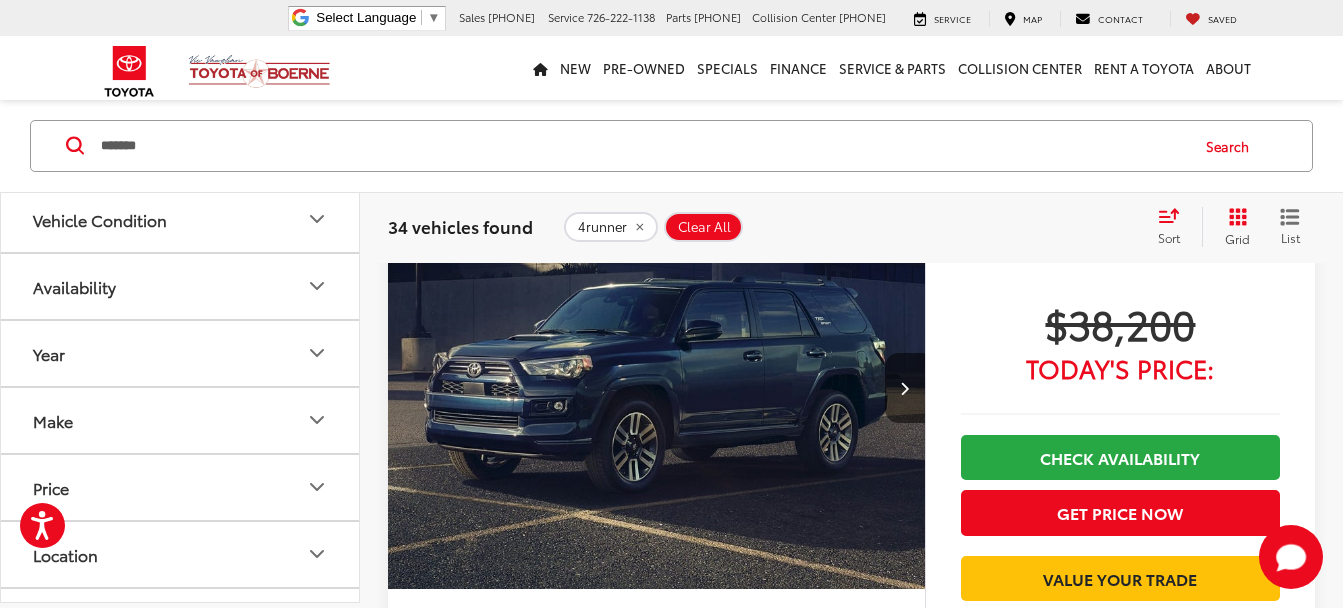 click at bounding box center (657, 388) 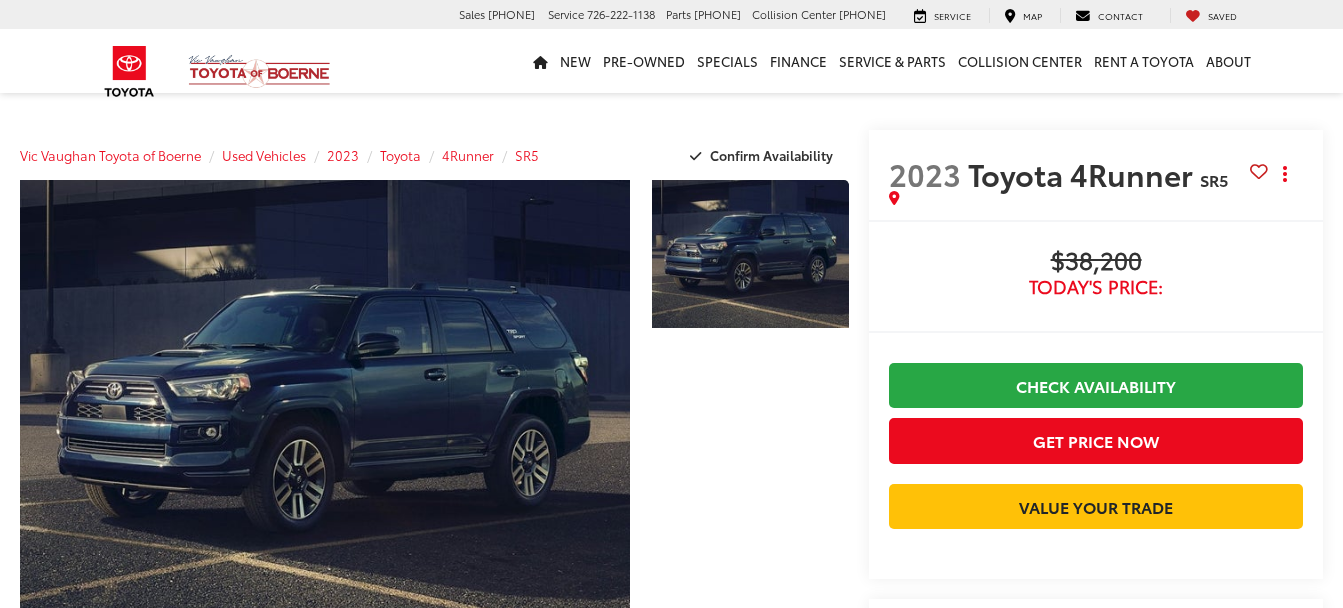 scroll, scrollTop: 100, scrollLeft: 0, axis: vertical 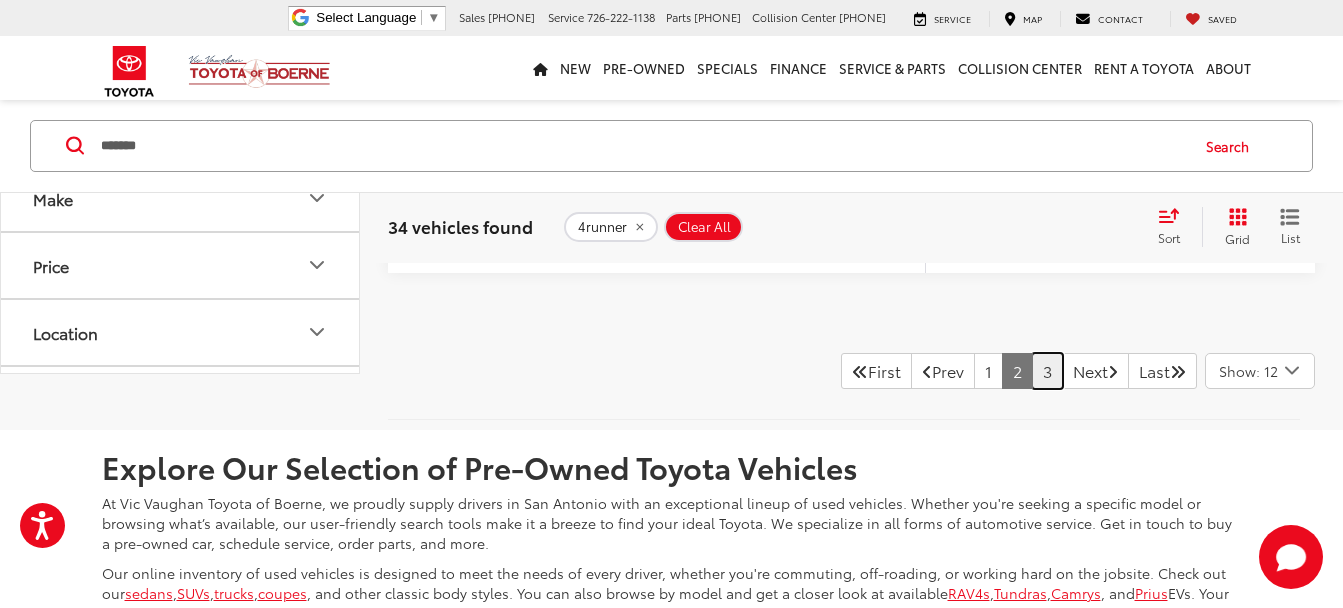 click on "3" at bounding box center (1047, 371) 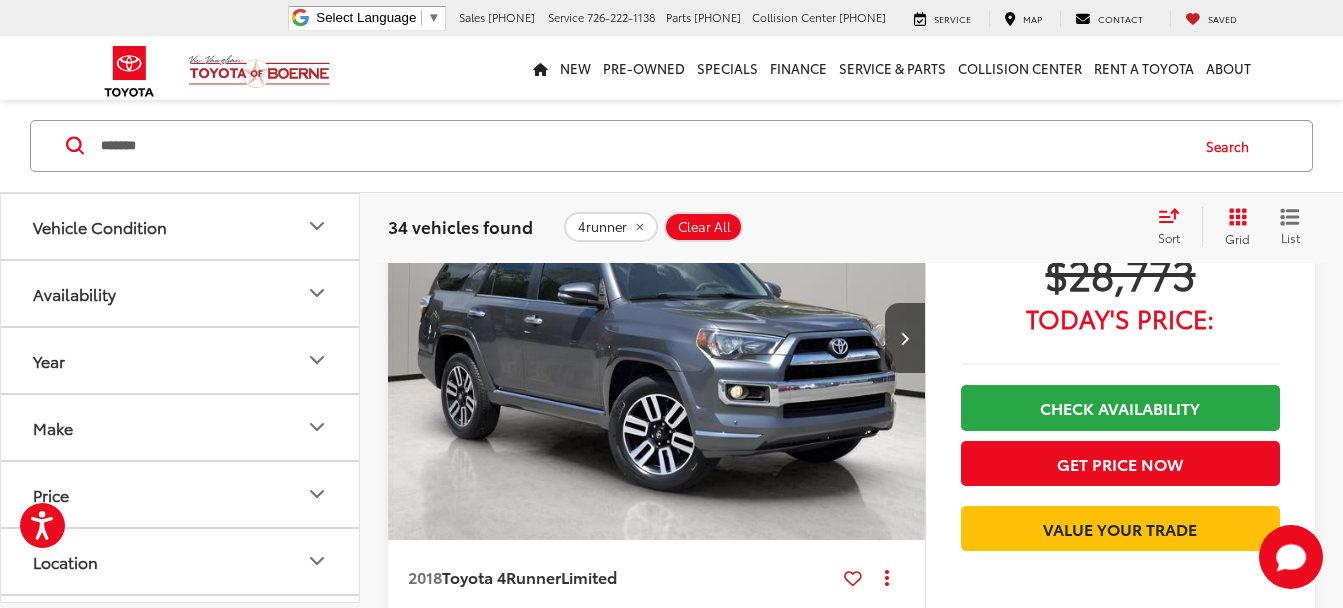 scroll, scrollTop: 3634, scrollLeft: 0, axis: vertical 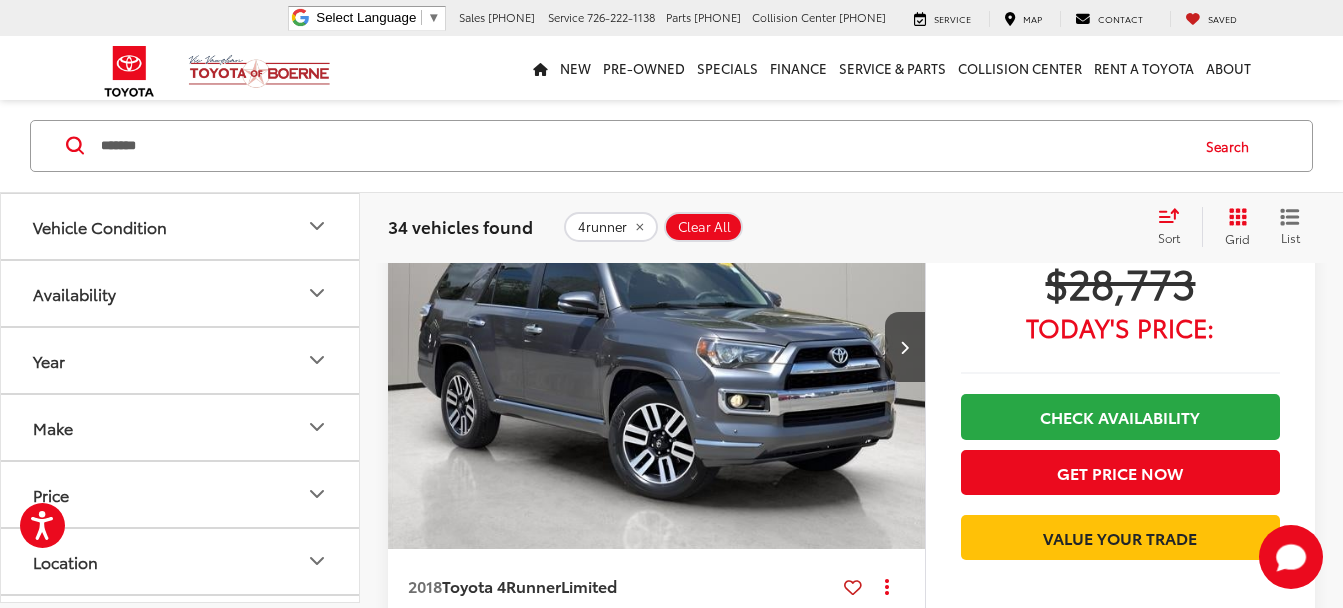 click at bounding box center (657, 347) 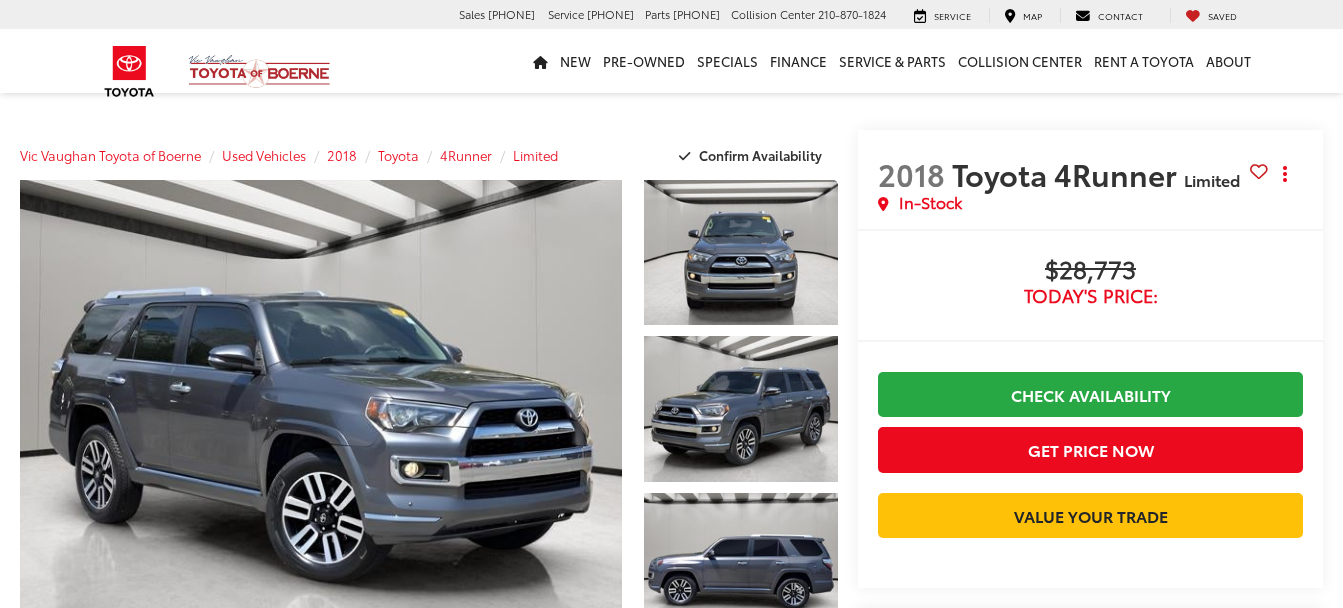 scroll, scrollTop: 0, scrollLeft: 0, axis: both 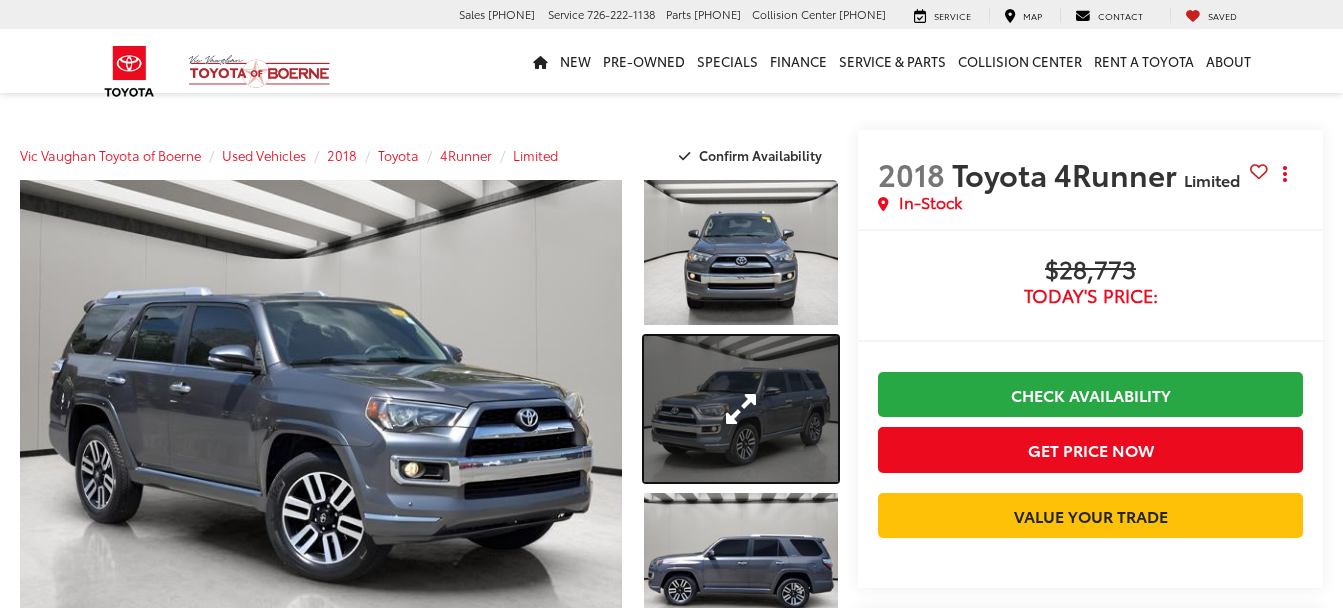 click at bounding box center [741, 408] 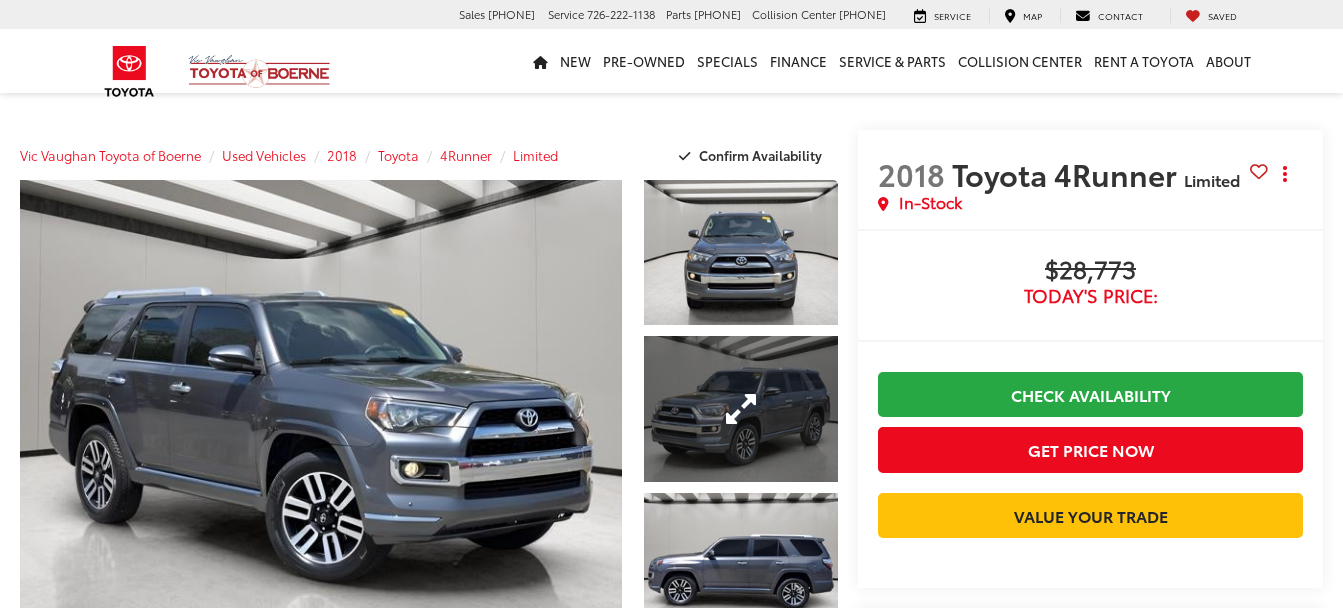 scroll, scrollTop: 0, scrollLeft: 0, axis: both 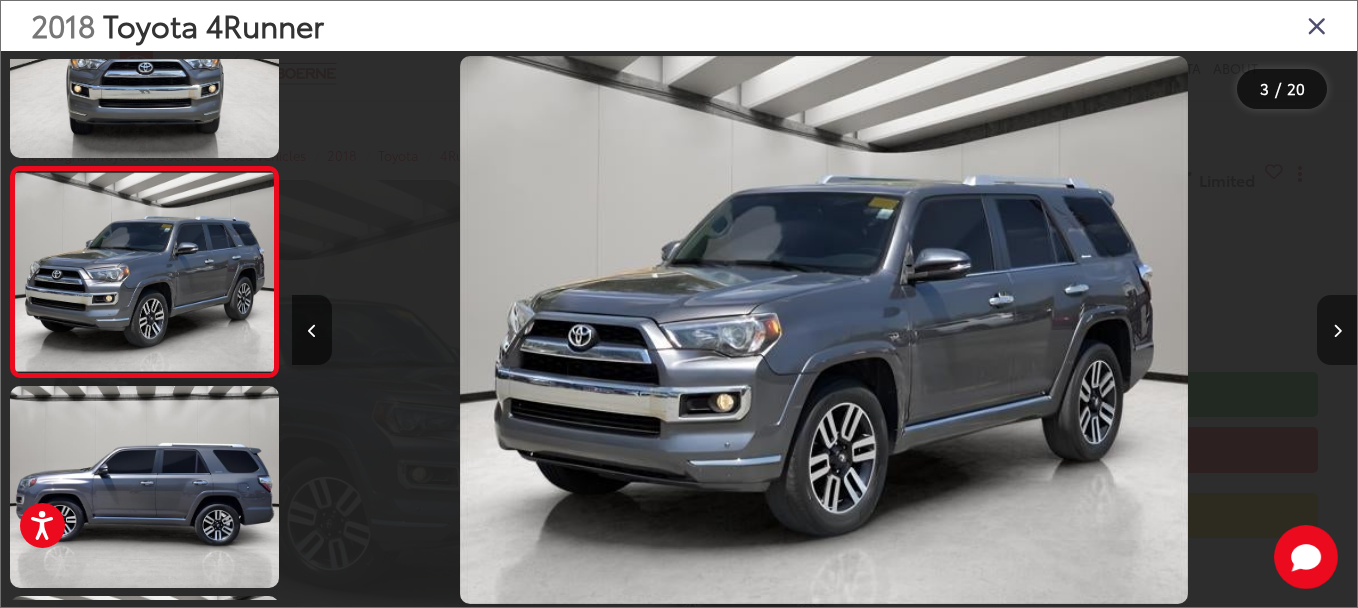 click at bounding box center [1337, 331] 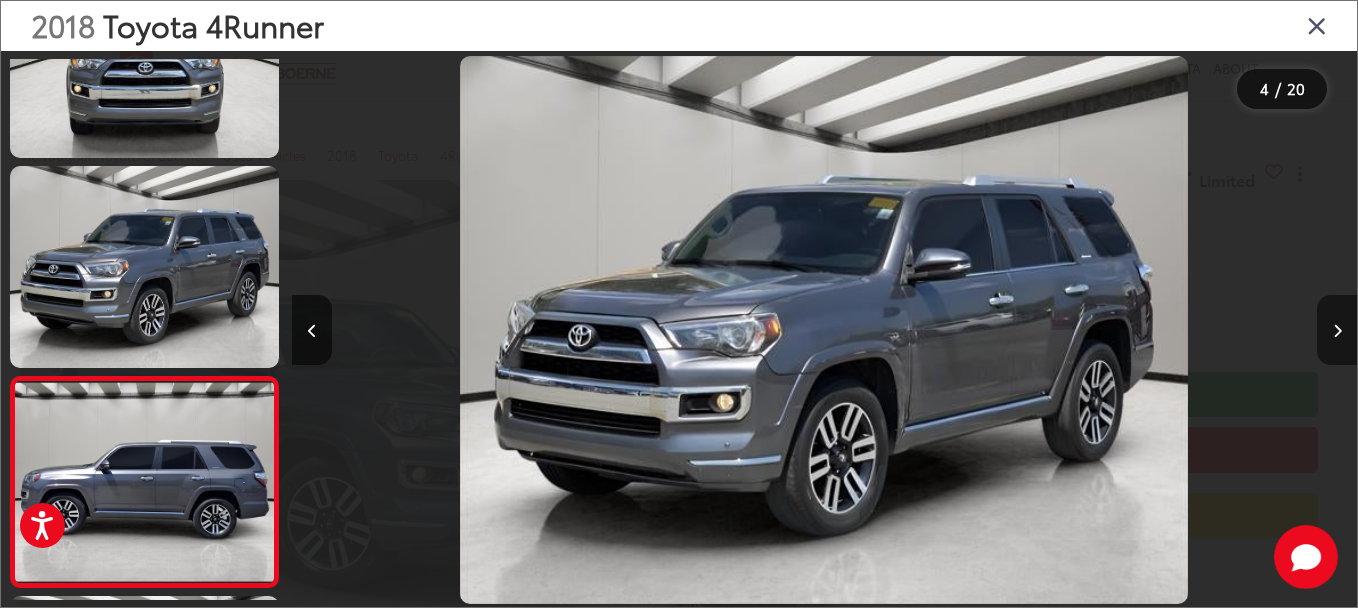 scroll, scrollTop: 0, scrollLeft: 2532, axis: horizontal 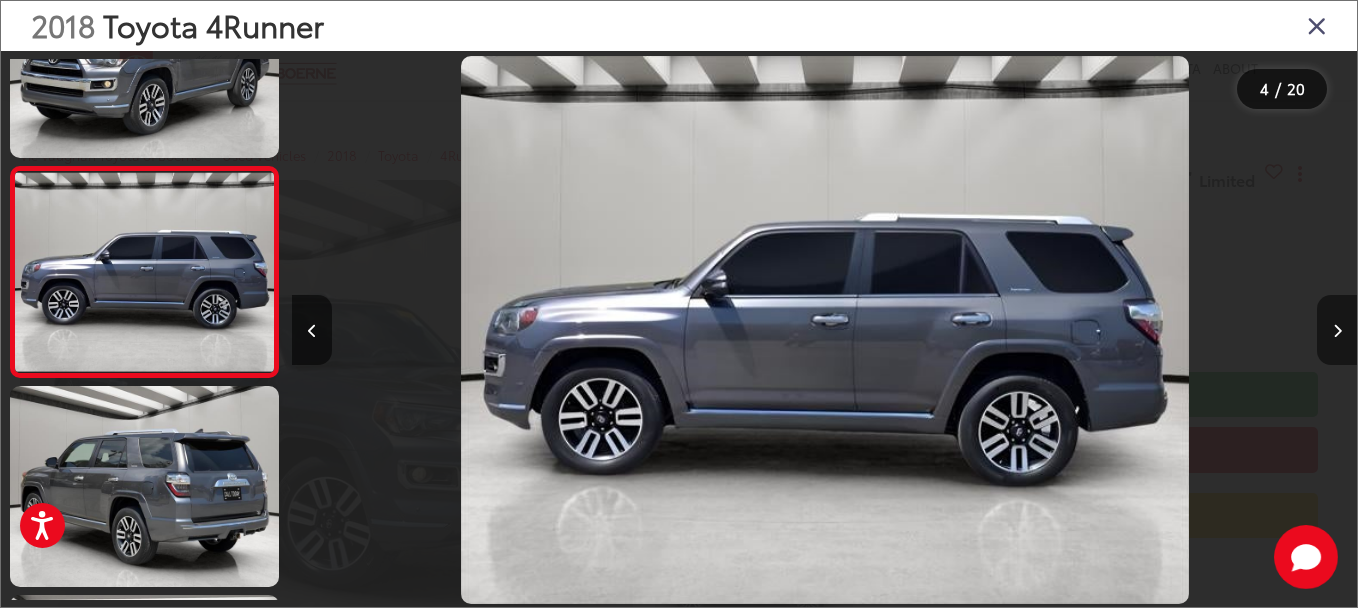 click at bounding box center (1337, 330) 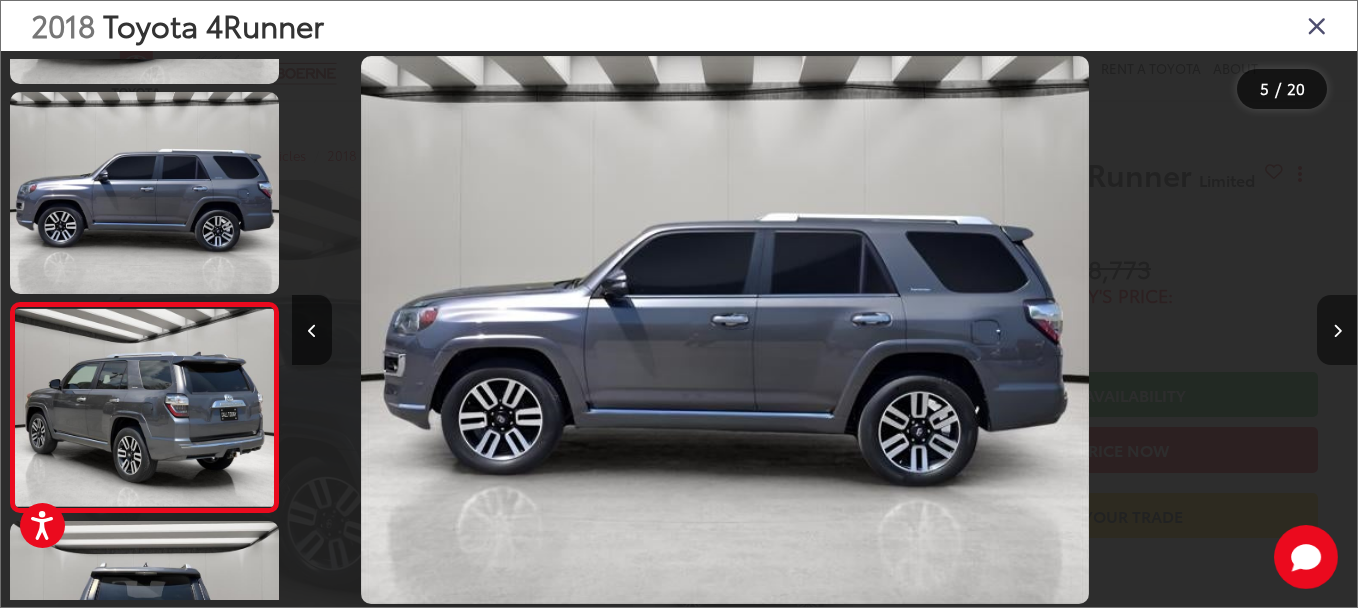 scroll, scrollTop: 692, scrollLeft: 0, axis: vertical 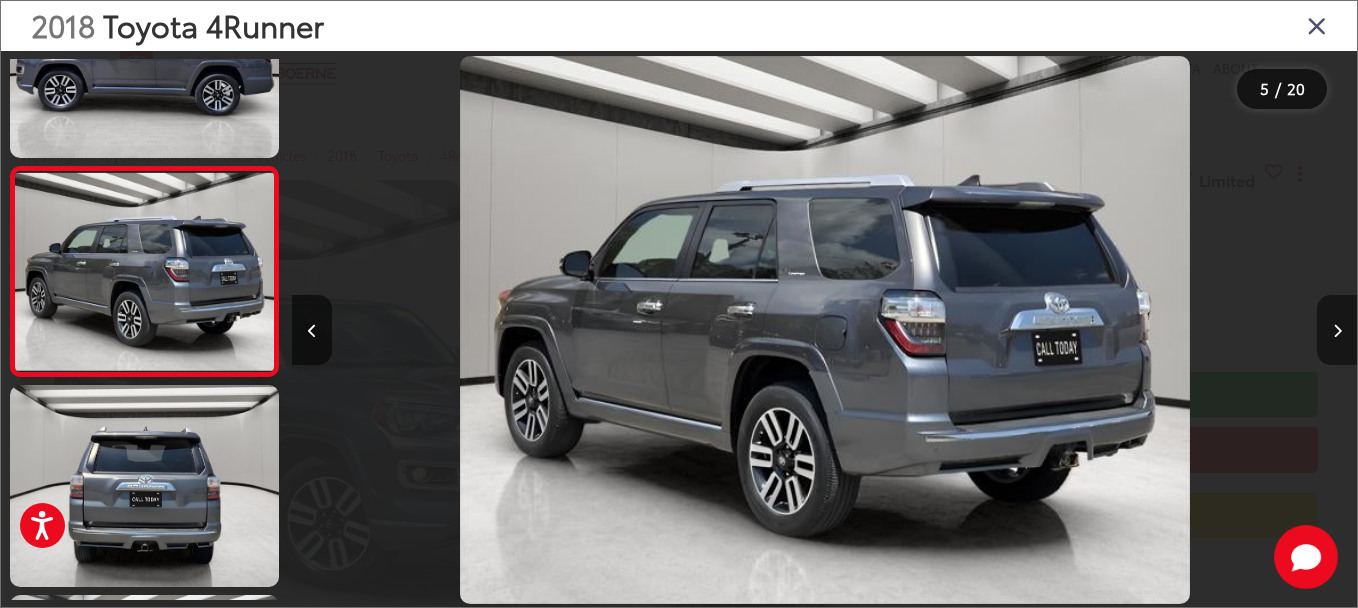 click at bounding box center (1337, 331) 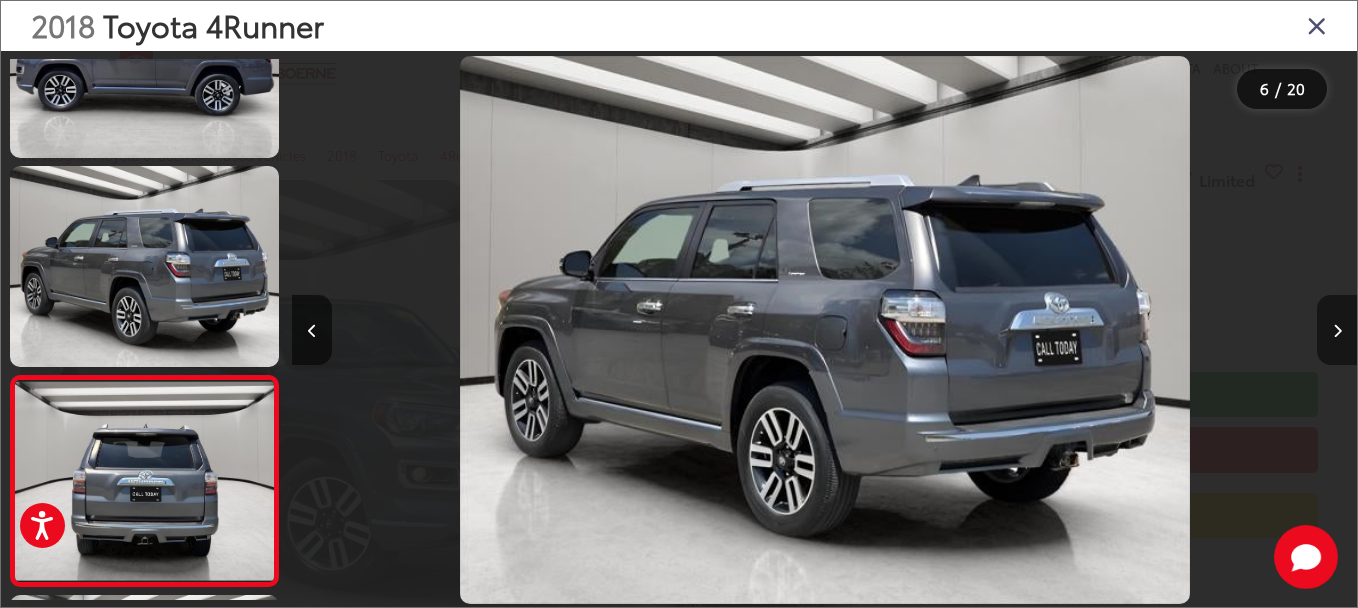 scroll, scrollTop: 0, scrollLeft: 4662, axis: horizontal 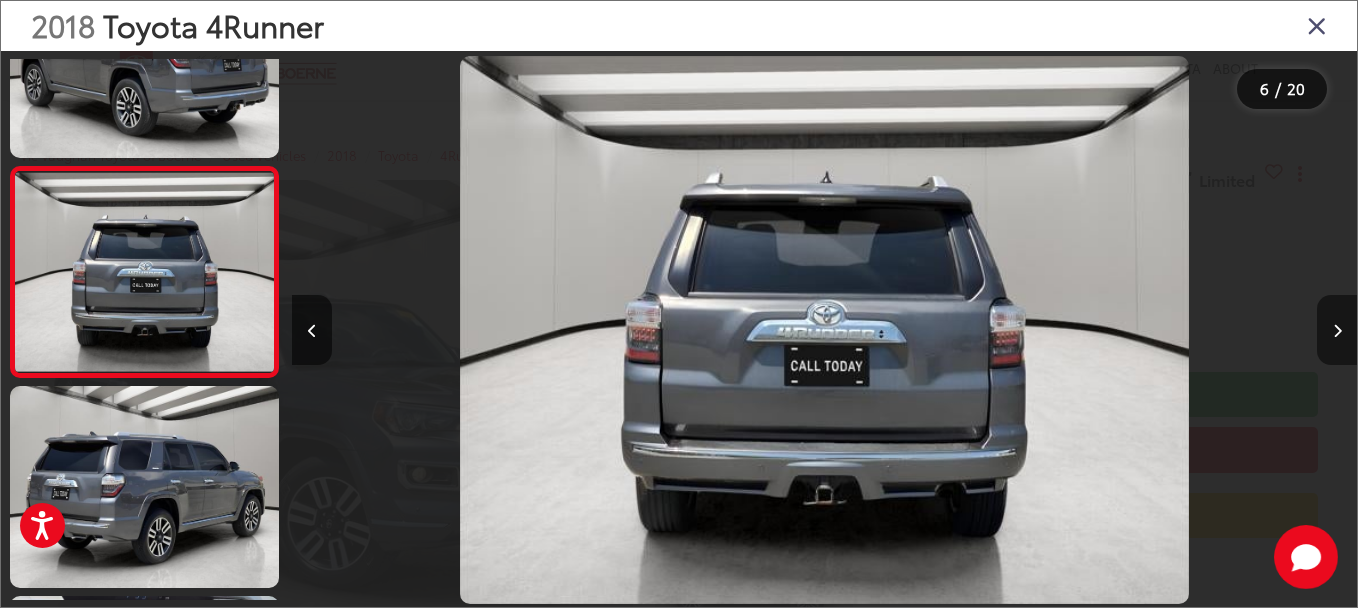 click at bounding box center (1337, 331) 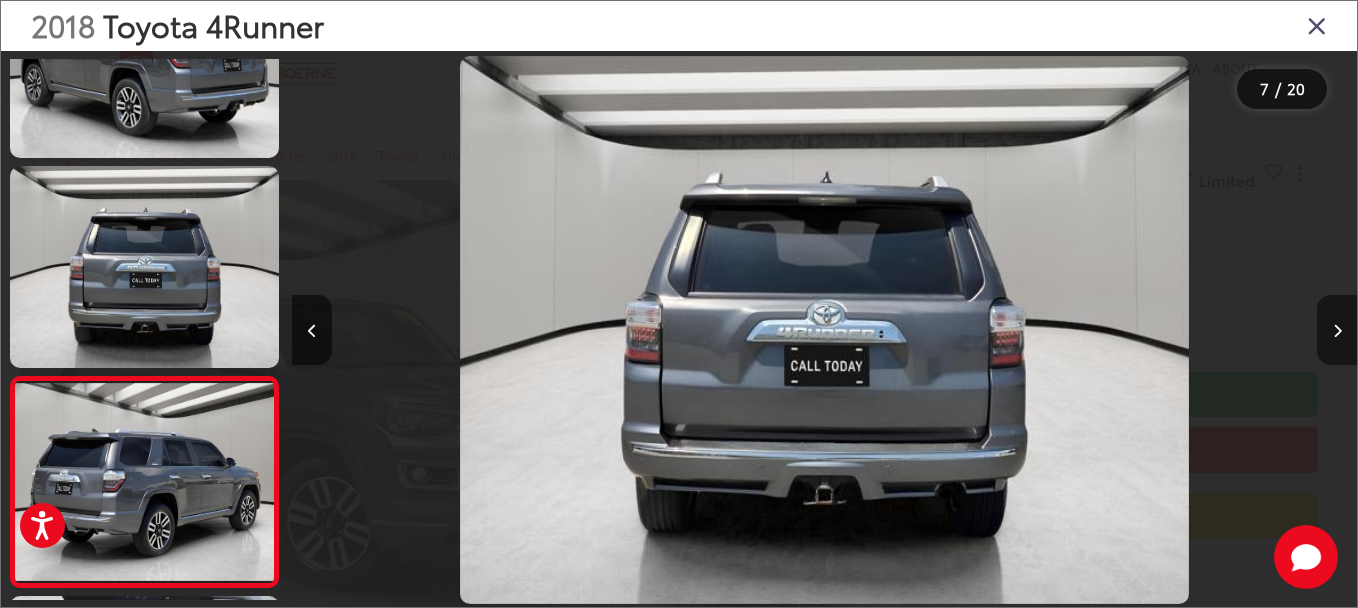 scroll, scrollTop: 0, scrollLeft: 5424, axis: horizontal 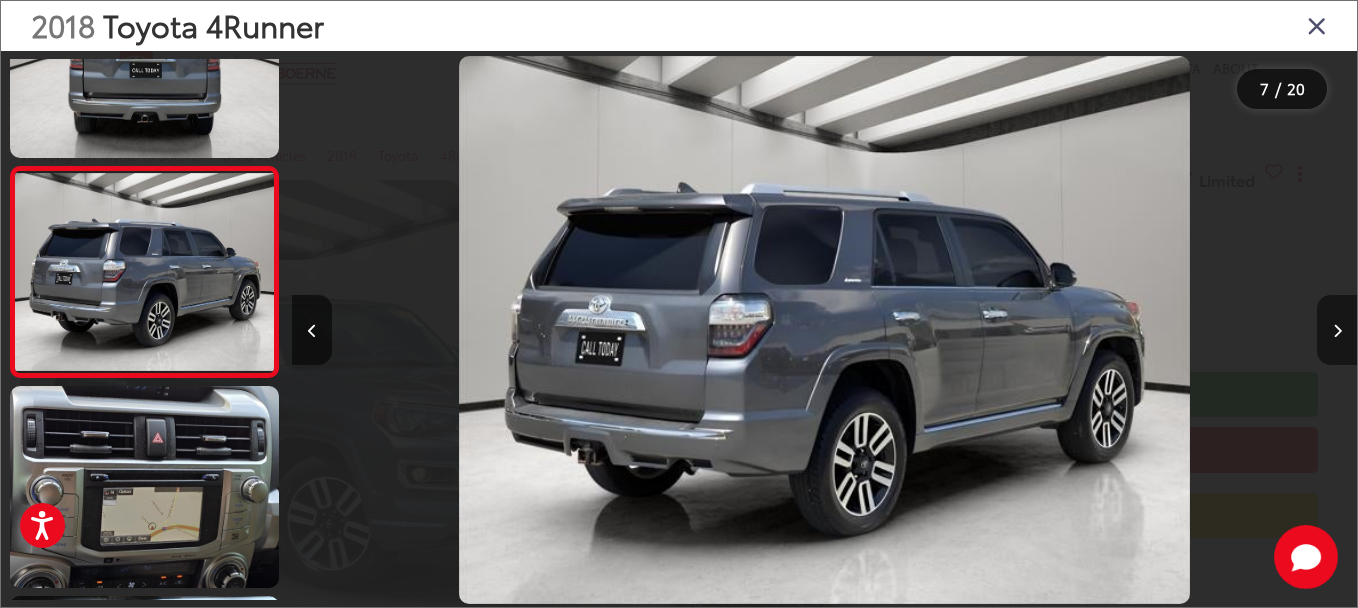 click at bounding box center [1337, 331] 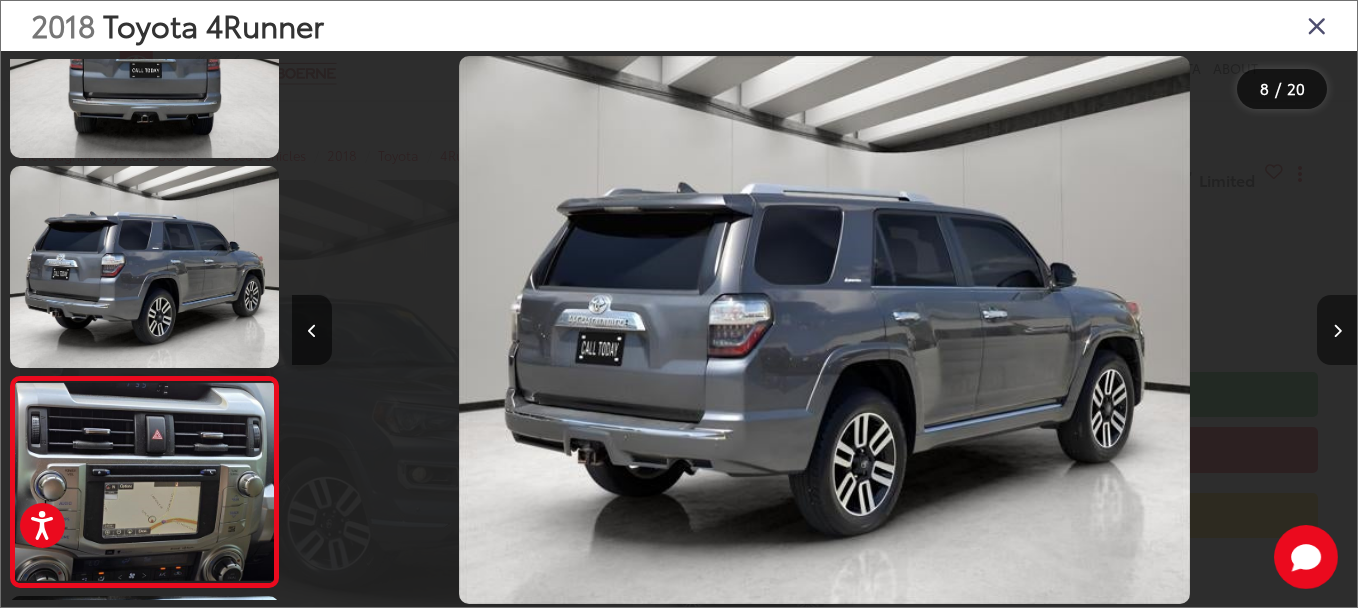 scroll, scrollTop: 0, scrollLeft: 6792, axis: horizontal 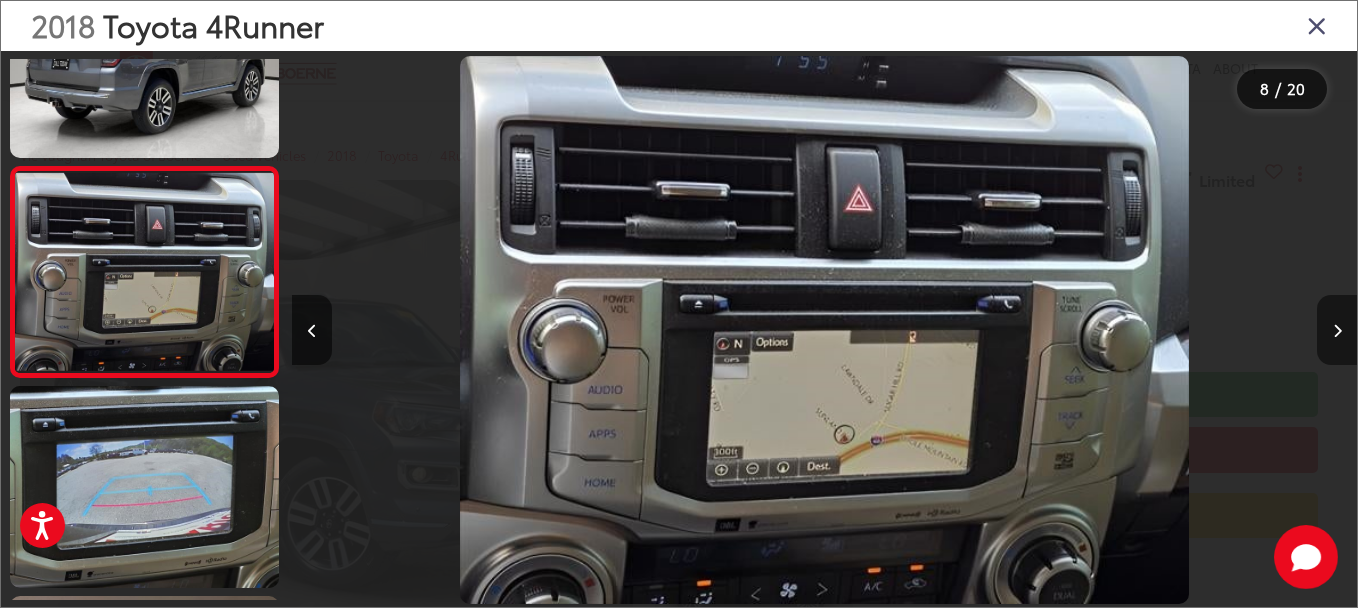 click at bounding box center (1337, 330) 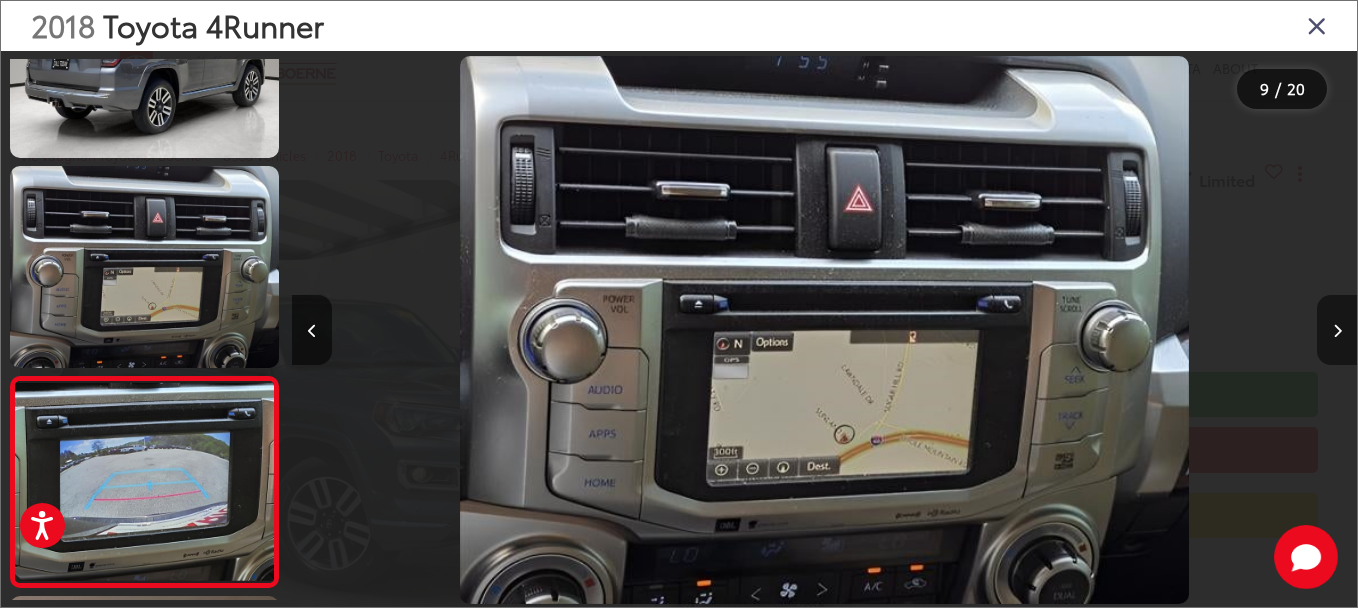 scroll, scrollTop: 0, scrollLeft: 7553, axis: horizontal 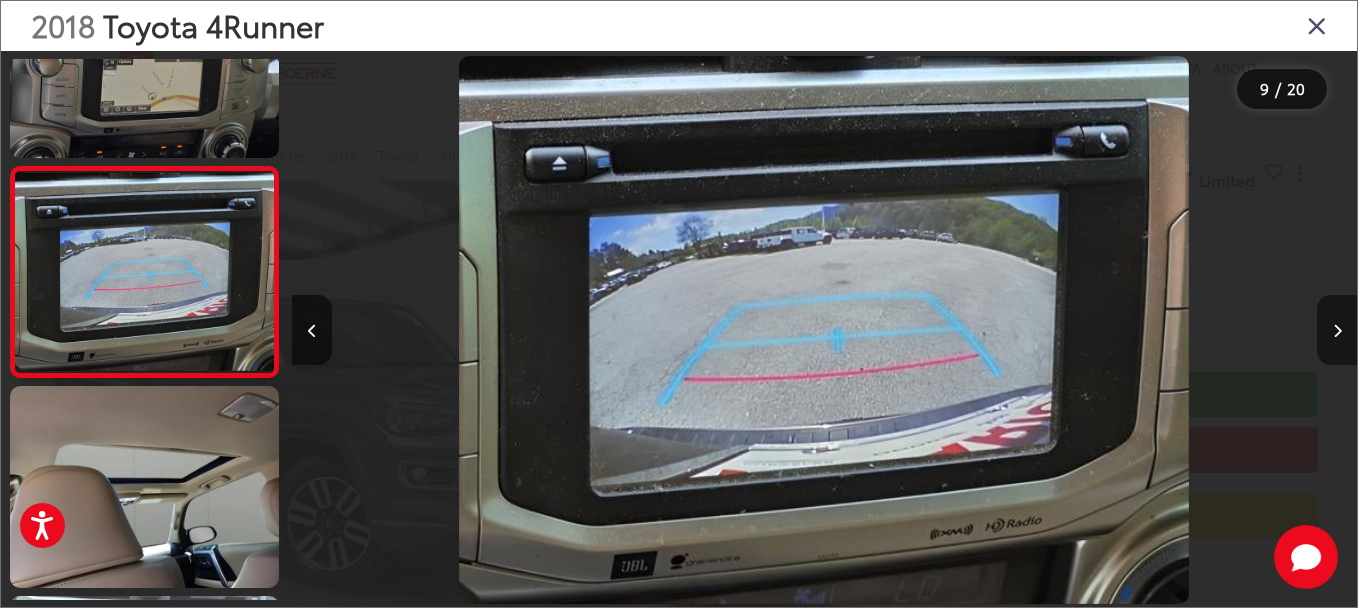 click at bounding box center [1337, 330] 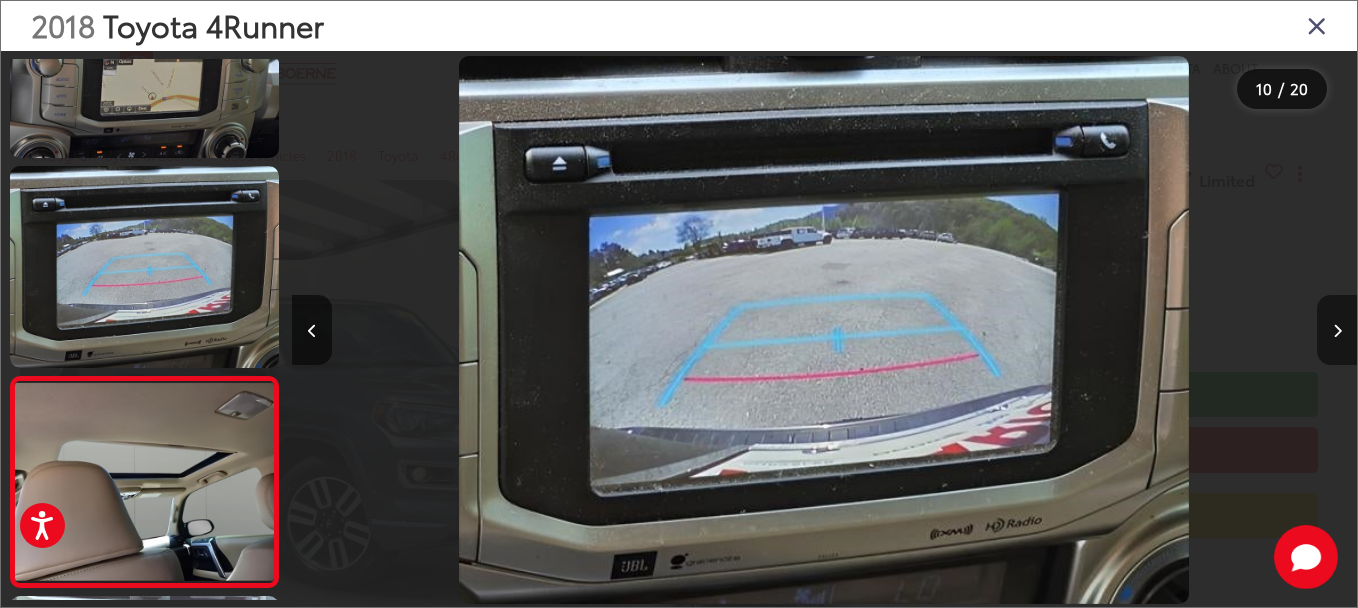 scroll, scrollTop: 0, scrollLeft: 8619, axis: horizontal 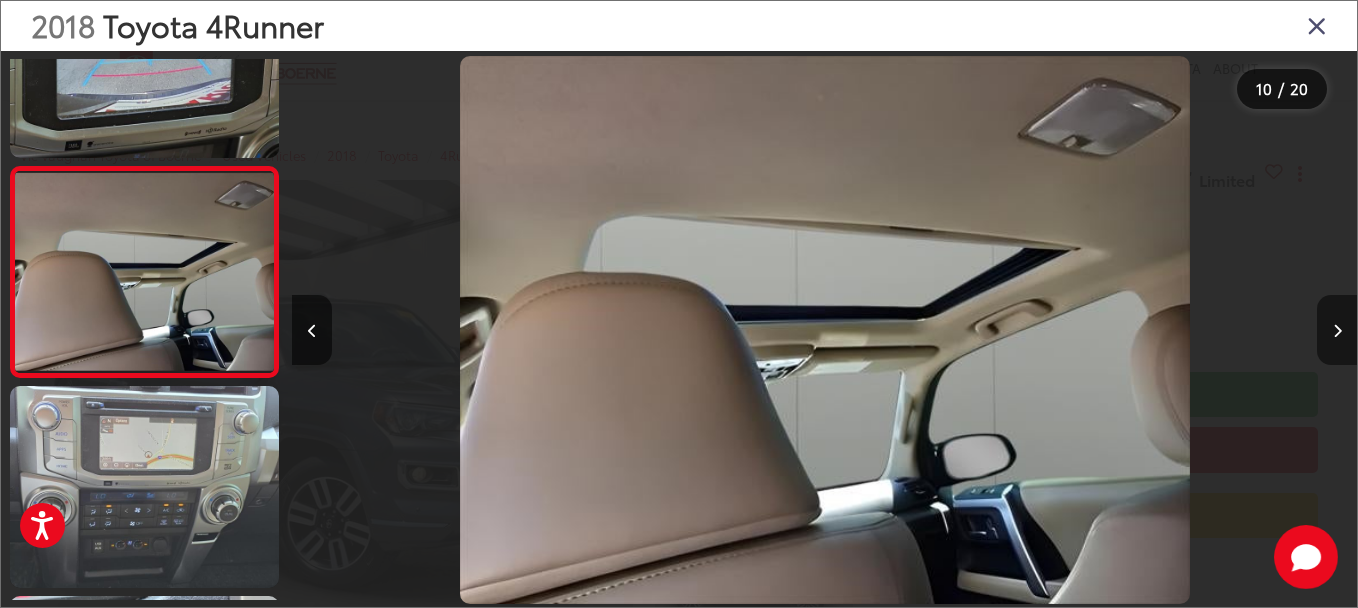 click at bounding box center (1337, 331) 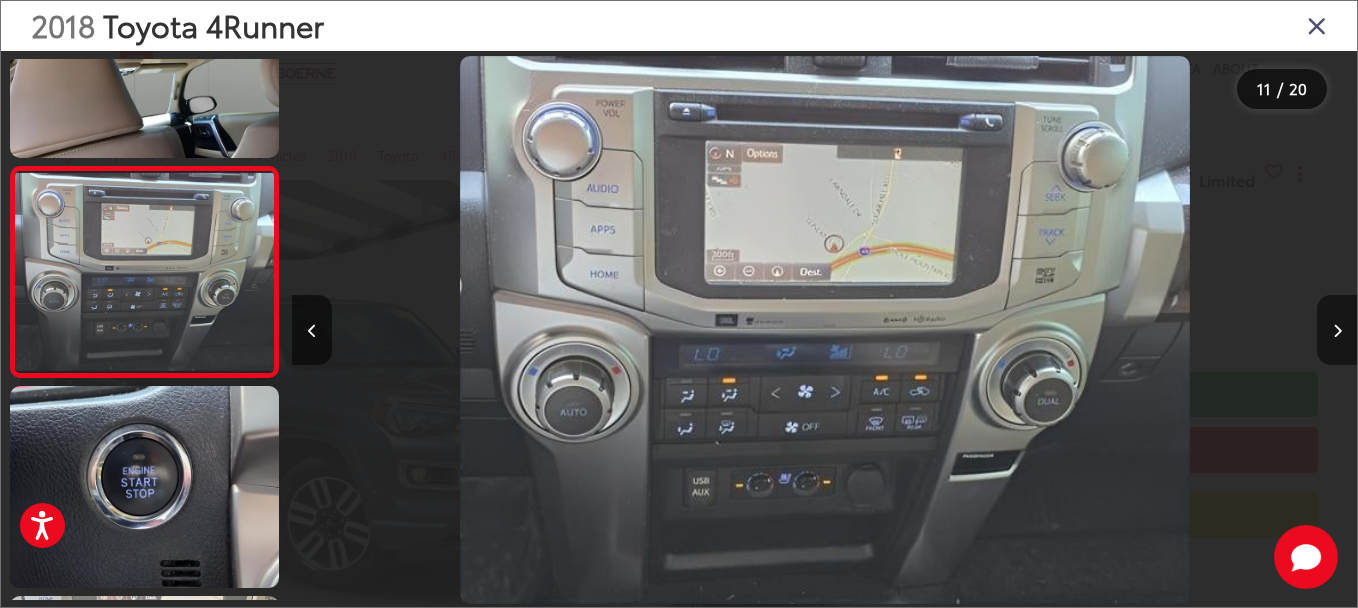 click at bounding box center (1337, 330) 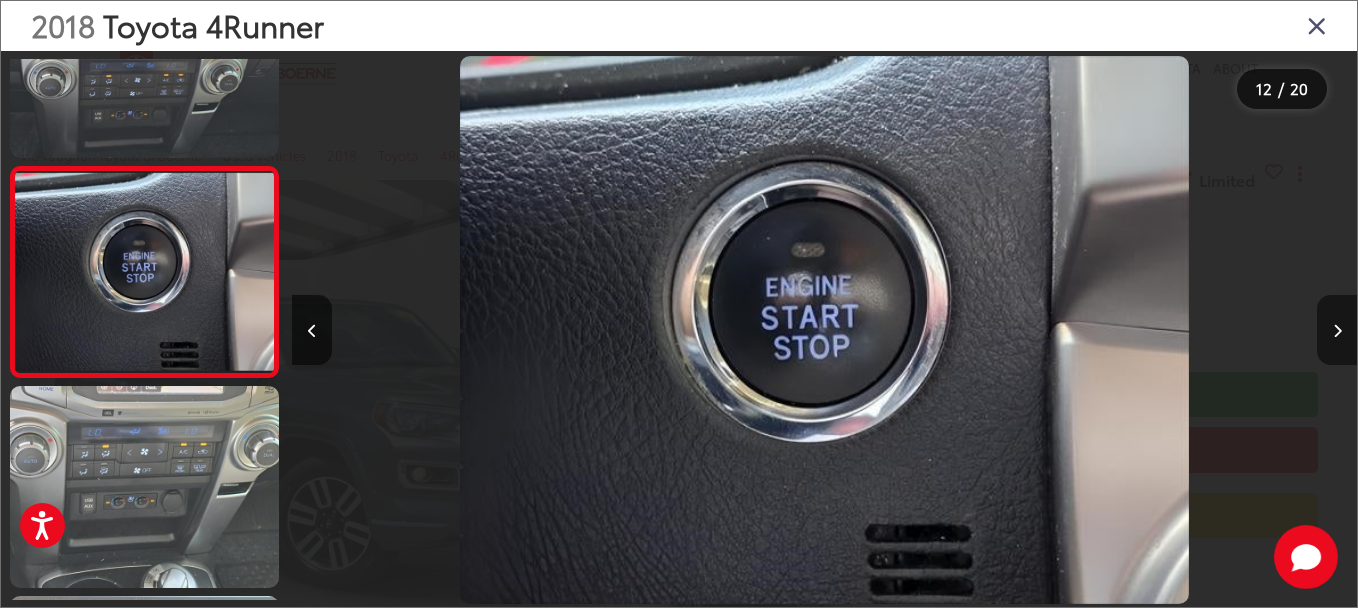 click at bounding box center [1337, 331] 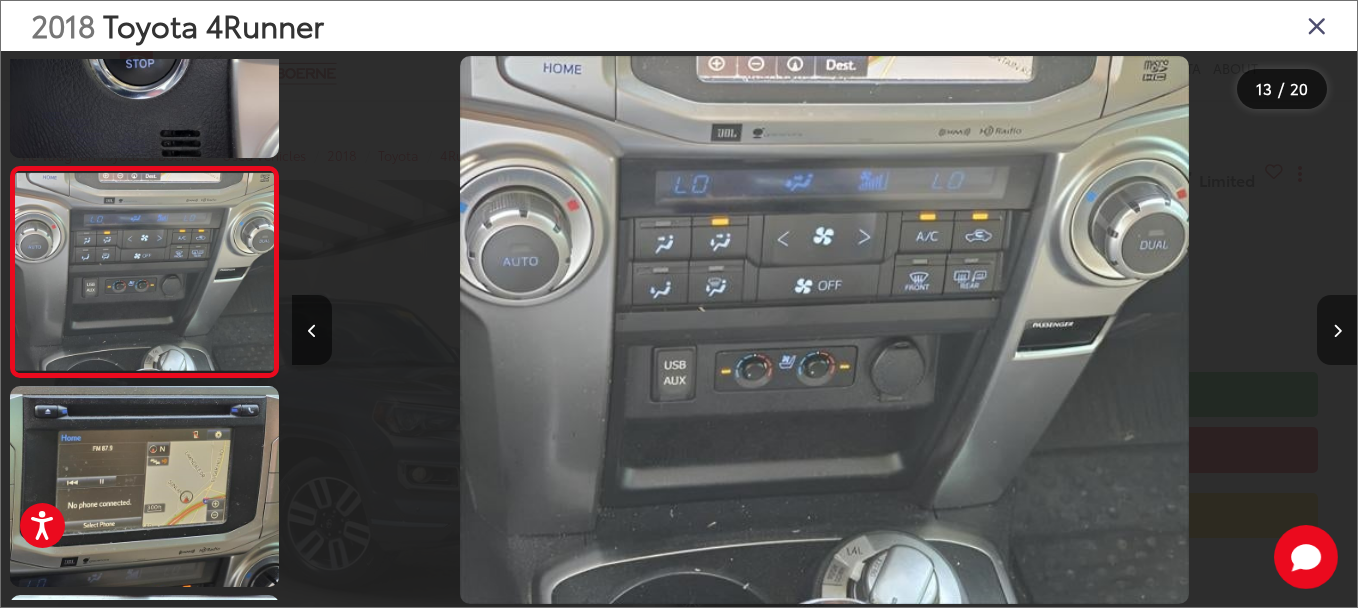 click at bounding box center (1337, 330) 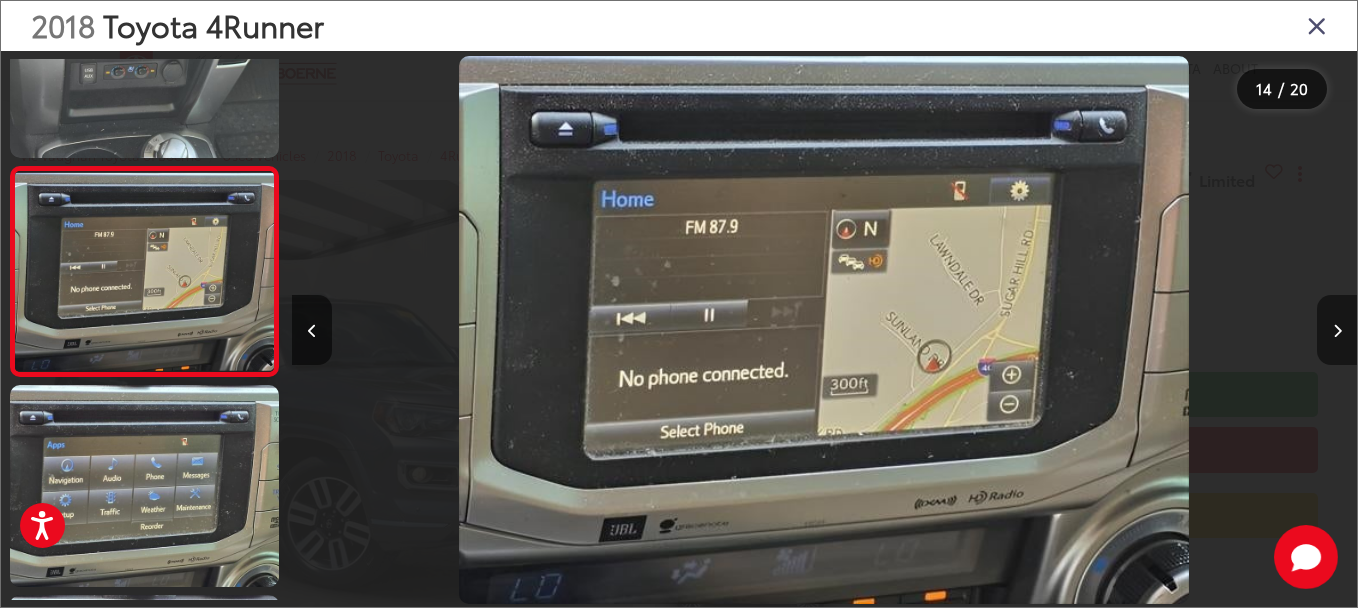 click at bounding box center [1337, 331] 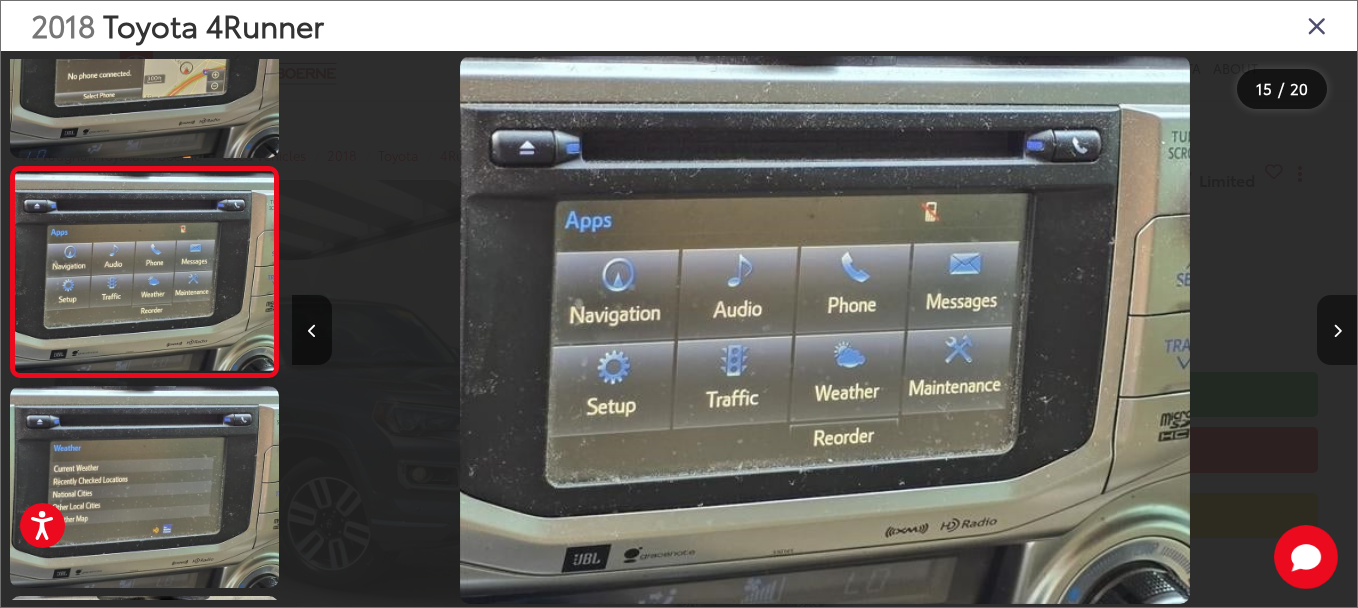 click at bounding box center (1337, 331) 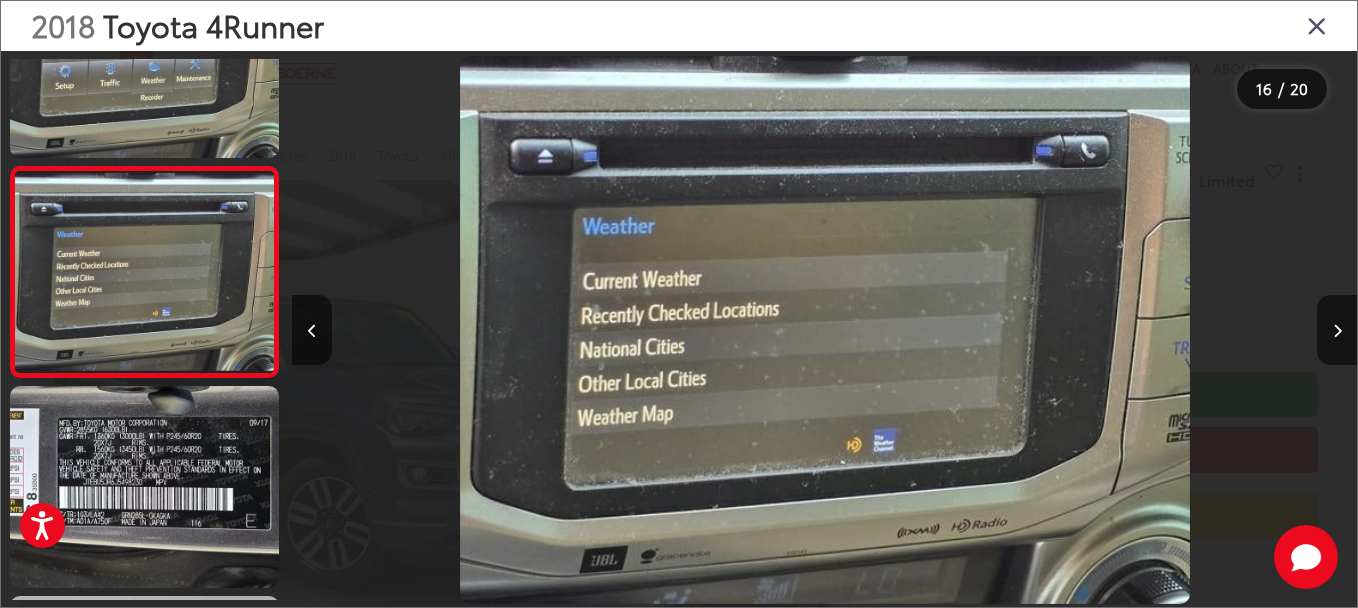click at bounding box center [1224, 330] 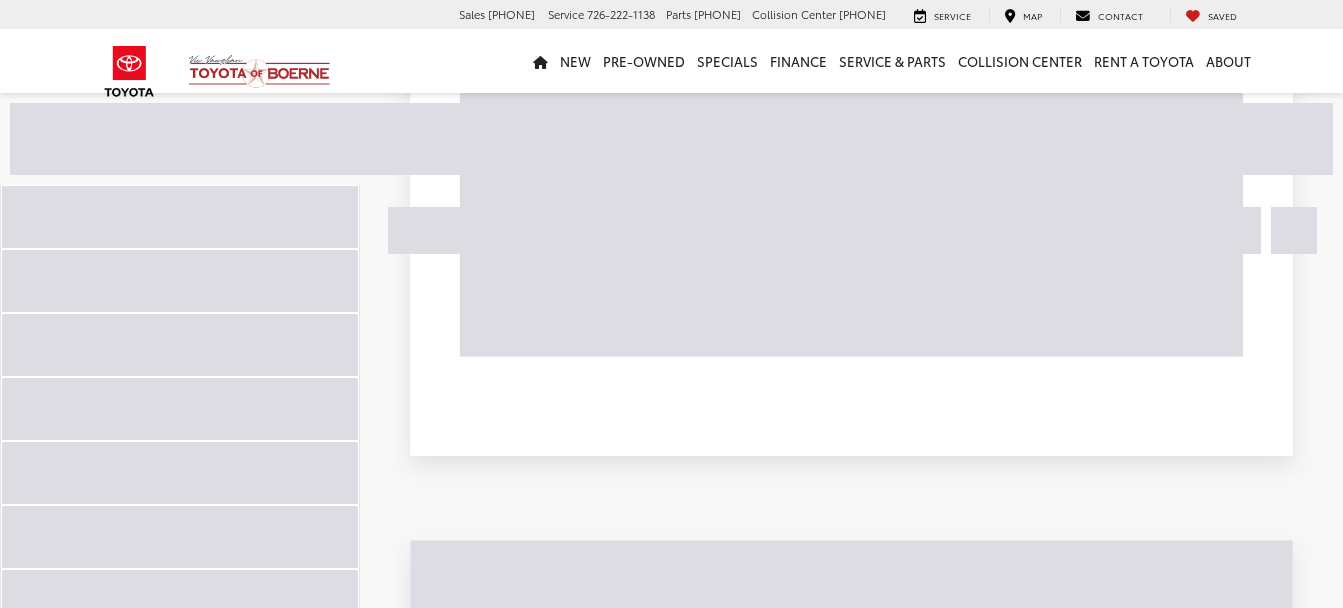 scroll, scrollTop: 3634, scrollLeft: 0, axis: vertical 